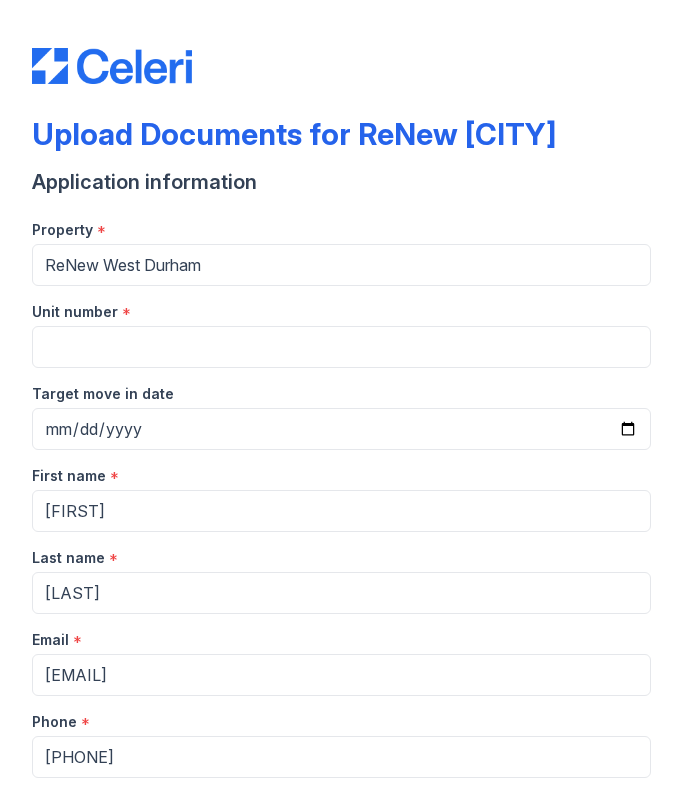 scroll, scrollTop: 0, scrollLeft: 0, axis: both 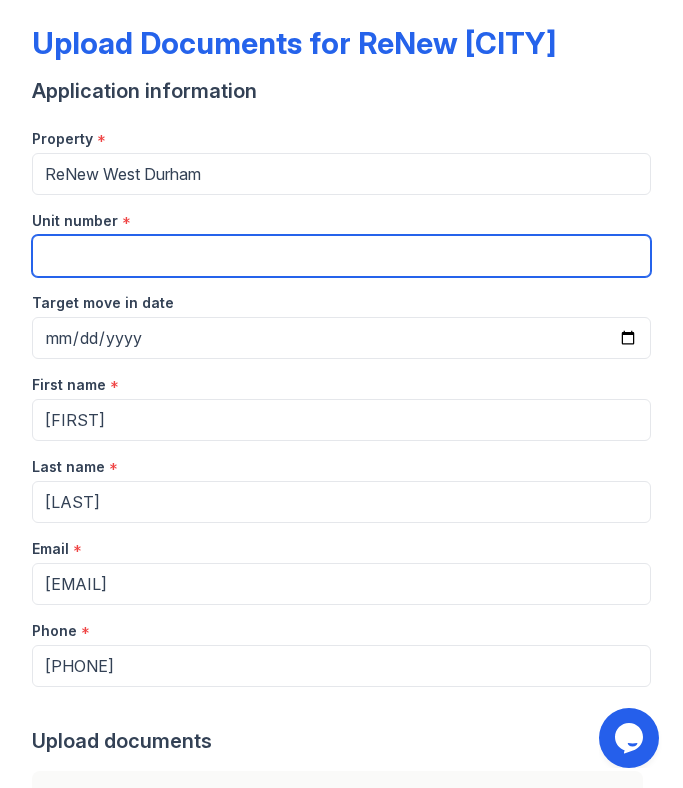 click on "Unit number" at bounding box center [341, 256] 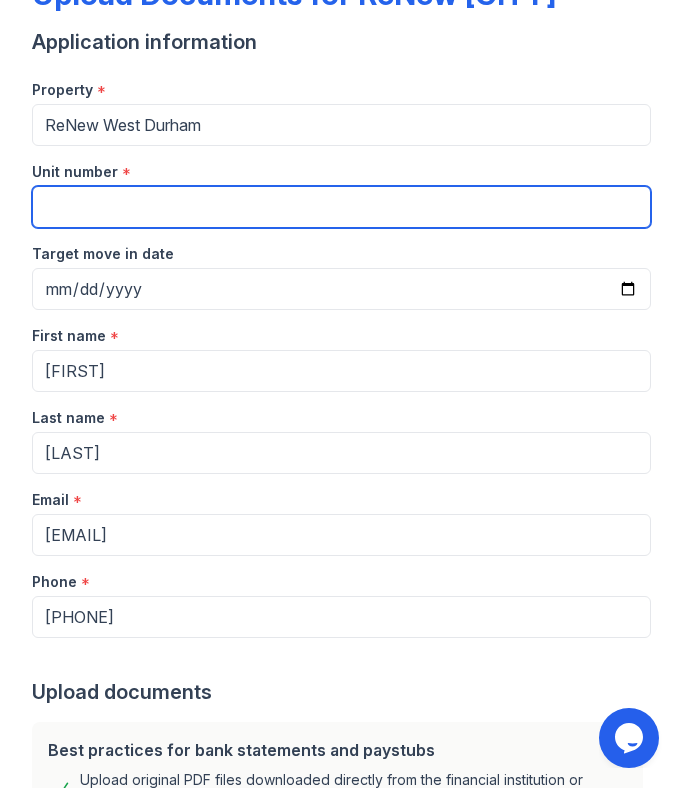 scroll, scrollTop: 142, scrollLeft: 0, axis: vertical 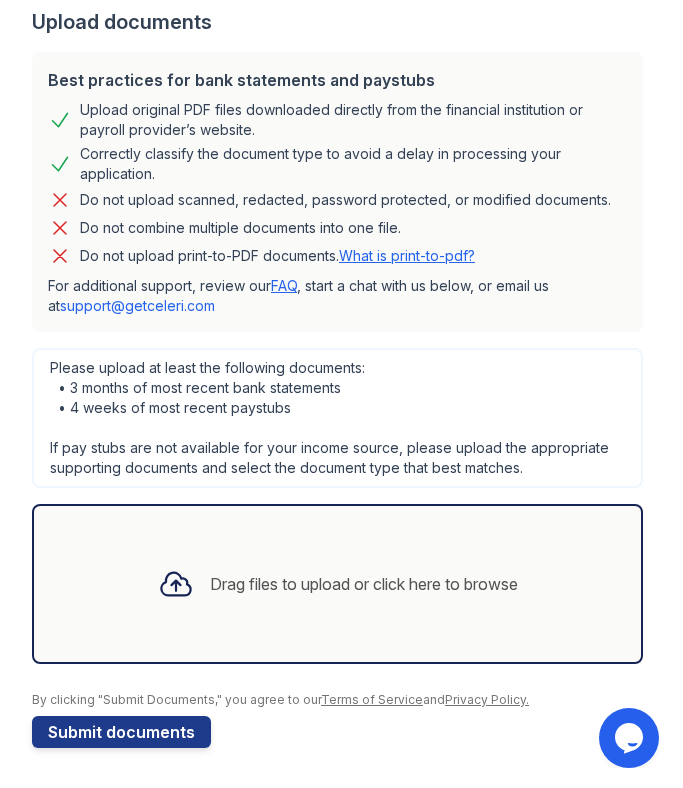 click on "Drag files to upload or click here to browse" at bounding box center (338, 584) 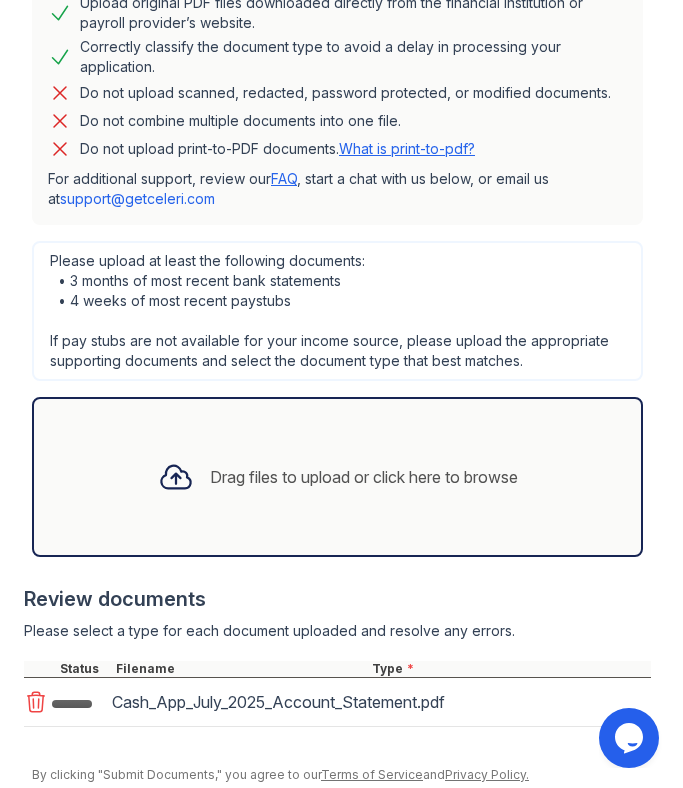 scroll, scrollTop: 941, scrollLeft: 0, axis: vertical 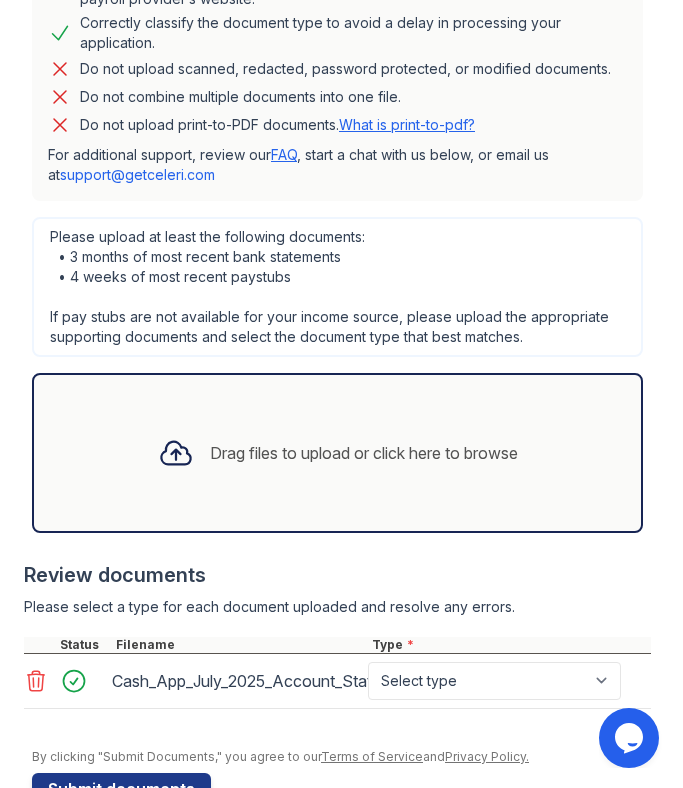 click on "Drag files to upload or click here to browse" at bounding box center (338, 453) 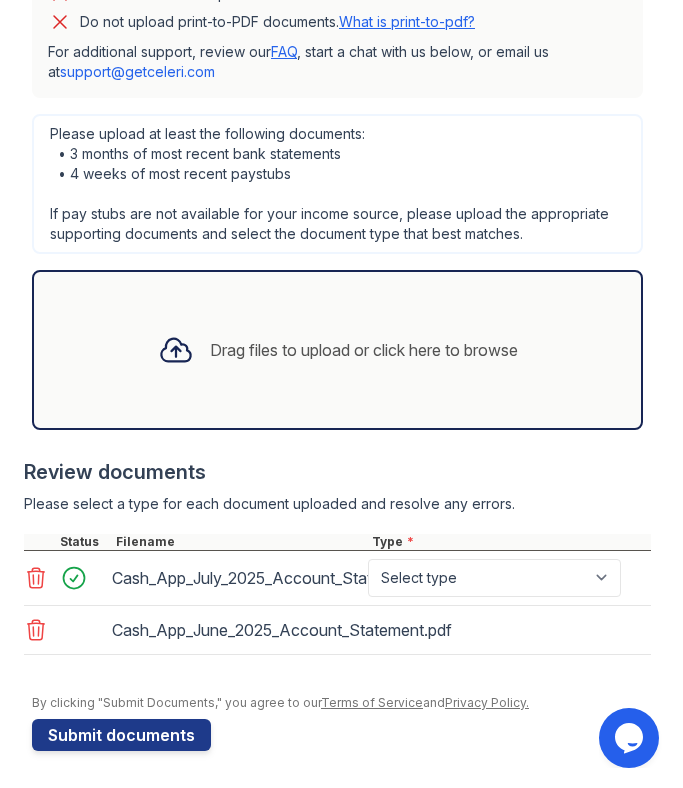 scroll, scrollTop: 1046, scrollLeft: 0, axis: vertical 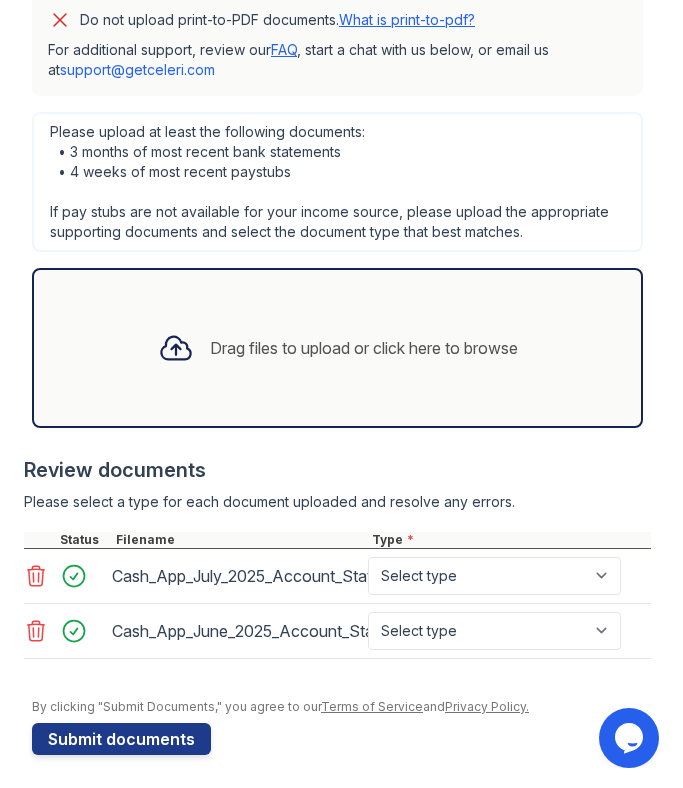 click on "Drag files to upload or click here to browse" at bounding box center [364, 348] 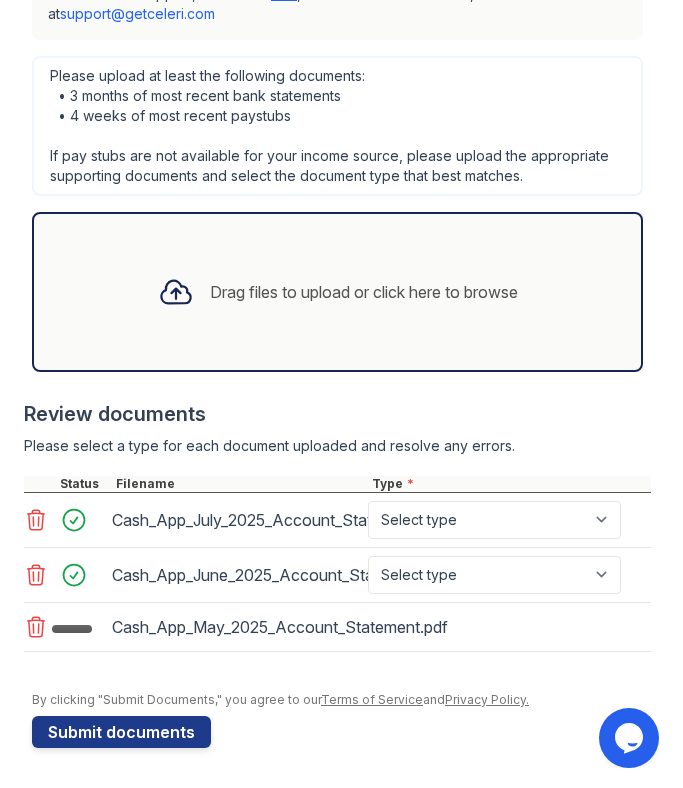 scroll, scrollTop: 1144, scrollLeft: 0, axis: vertical 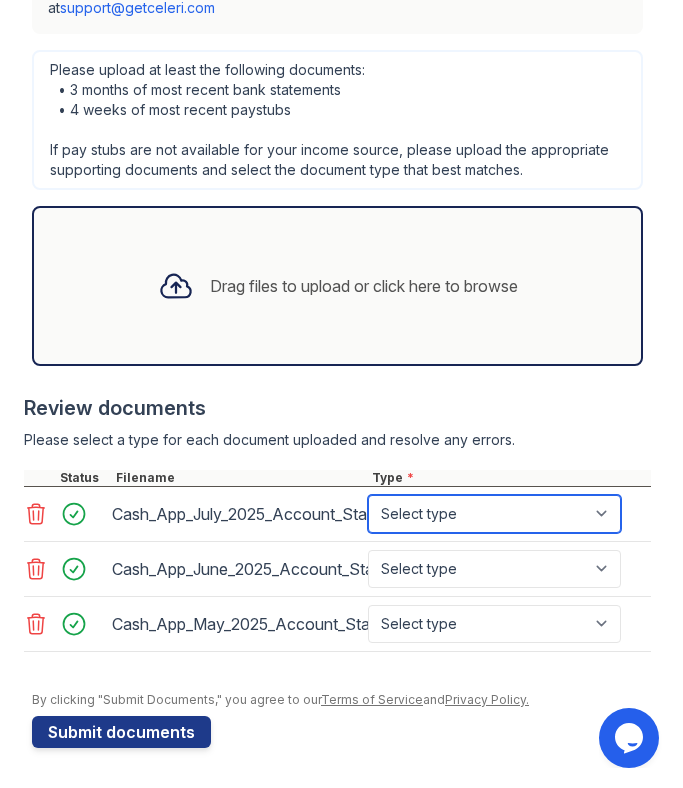 click on "Select type
Paystub
Bank Statement
Offer Letter
Tax Documents
Benefit Award Letter
Investment Account Statement
Other" at bounding box center (494, 514) 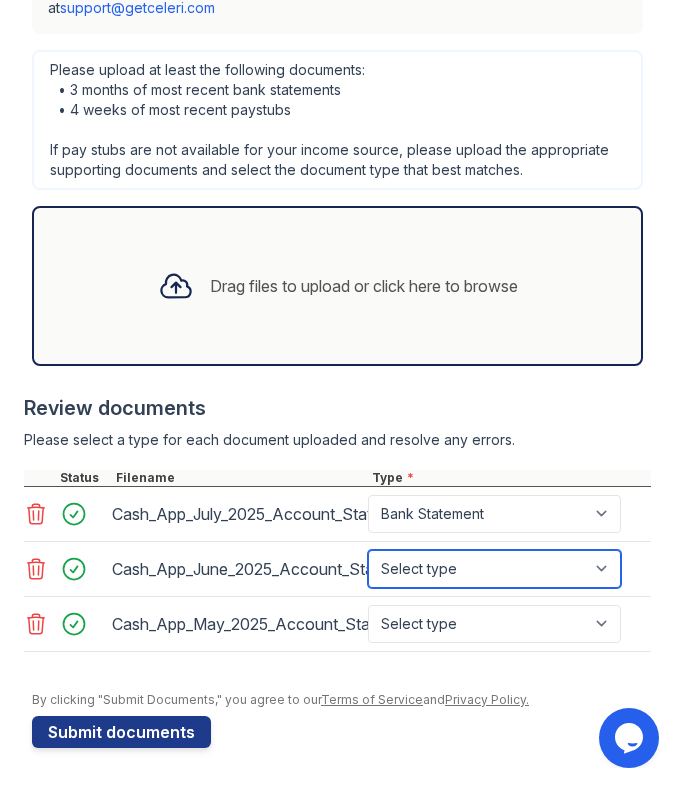 click on "Select type
Paystub
Bank Statement
Offer Letter
Tax Documents
Benefit Award Letter
Investment Account Statement
Other" at bounding box center [494, 569] 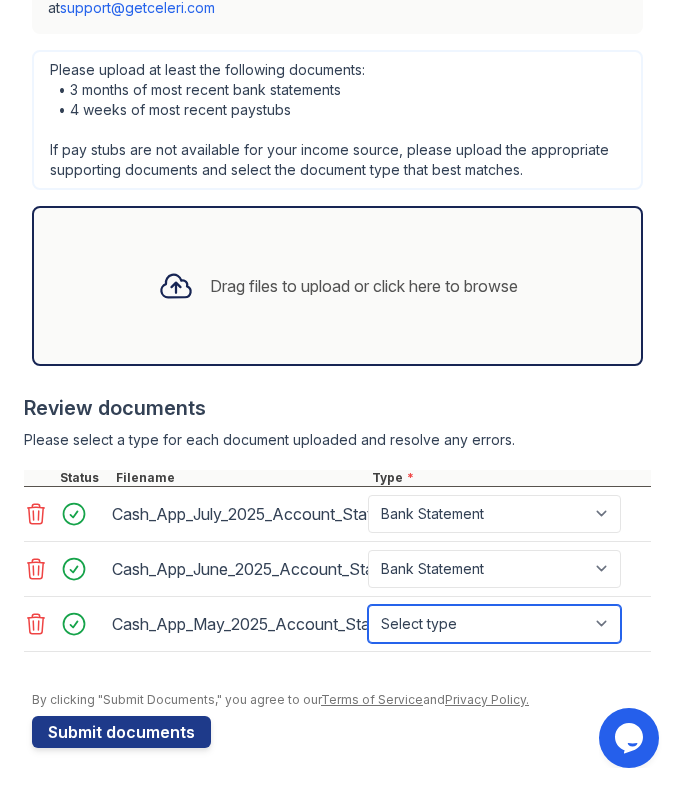 click on "Select type
Paystub
Bank Statement
Offer Letter
Tax Documents
Benefit Award Letter
Investment Account Statement
Other" at bounding box center [494, 624] 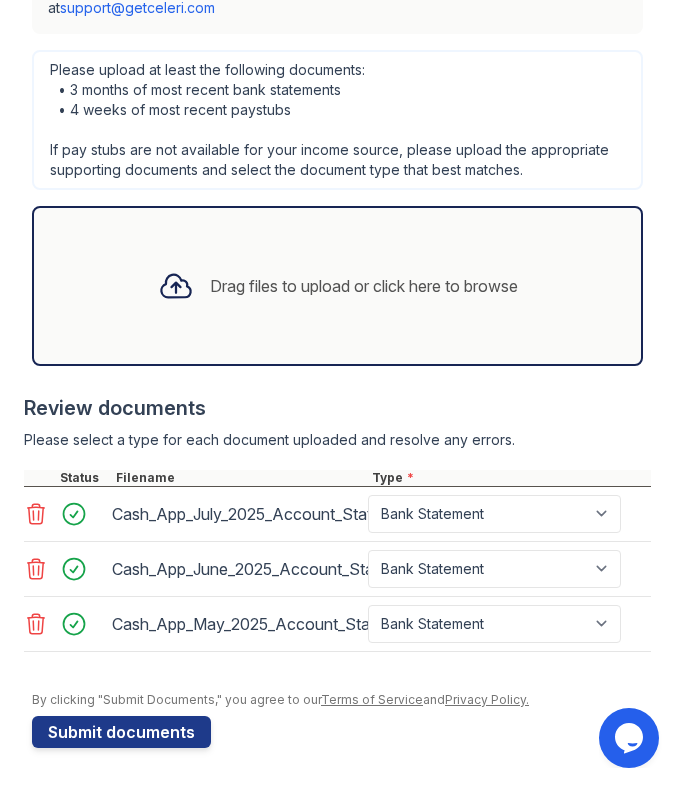 click on "Drag files to upload or click here to browse" at bounding box center (338, 286) 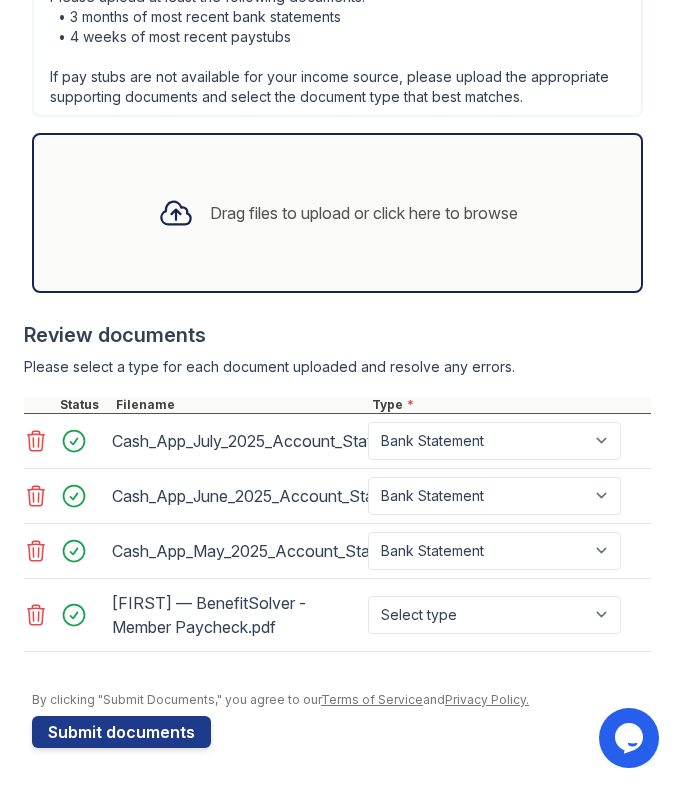 scroll, scrollTop: 1217, scrollLeft: 0, axis: vertical 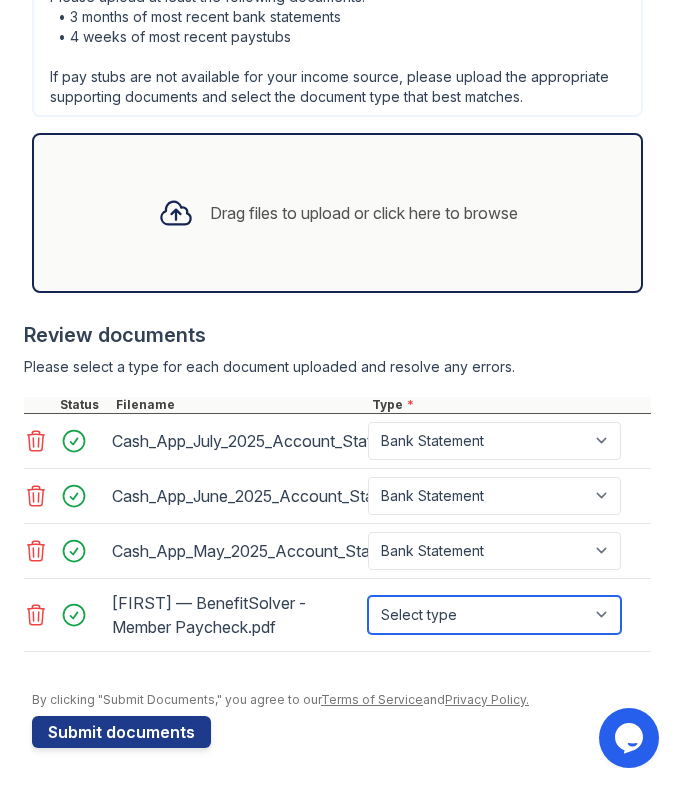 click on "Select type
Paystub
Bank Statement
Offer Letter
Tax Documents
Benefit Award Letter
Investment Account Statement
Other" at bounding box center [494, 615] 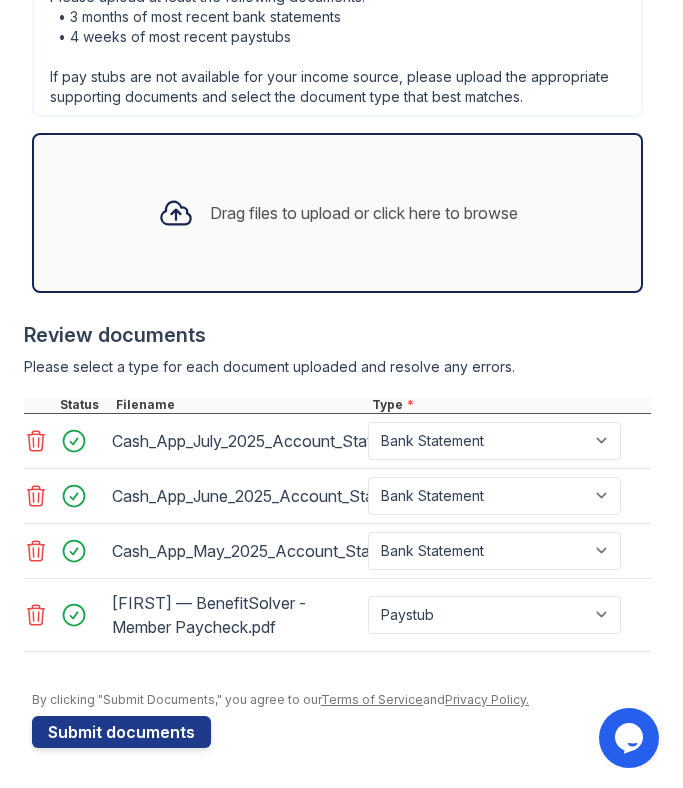 click on "Drag files to upload or click here to browse" at bounding box center (364, 213) 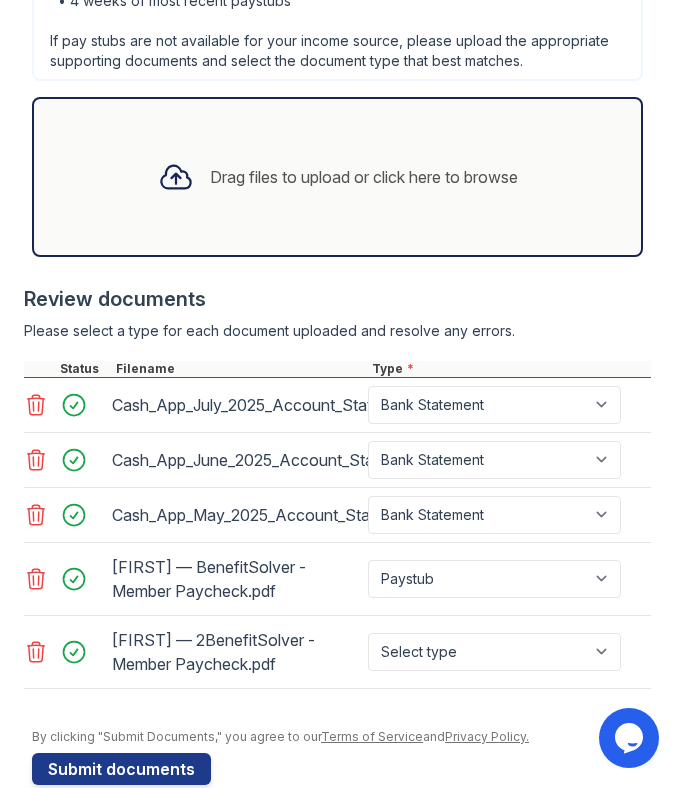 click on "Drag files to upload or click here to browse" at bounding box center (364, 177) 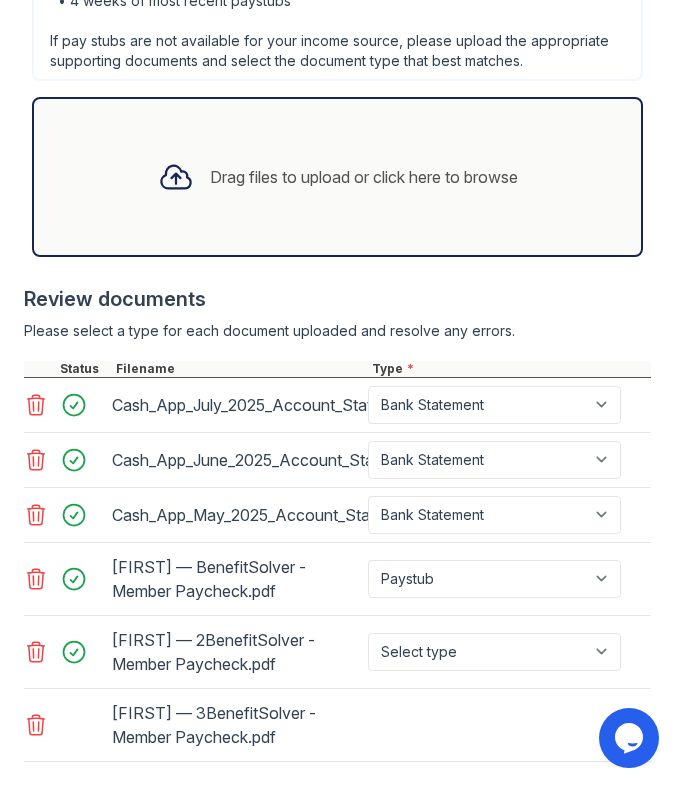 scroll, scrollTop: 1363, scrollLeft: 0, axis: vertical 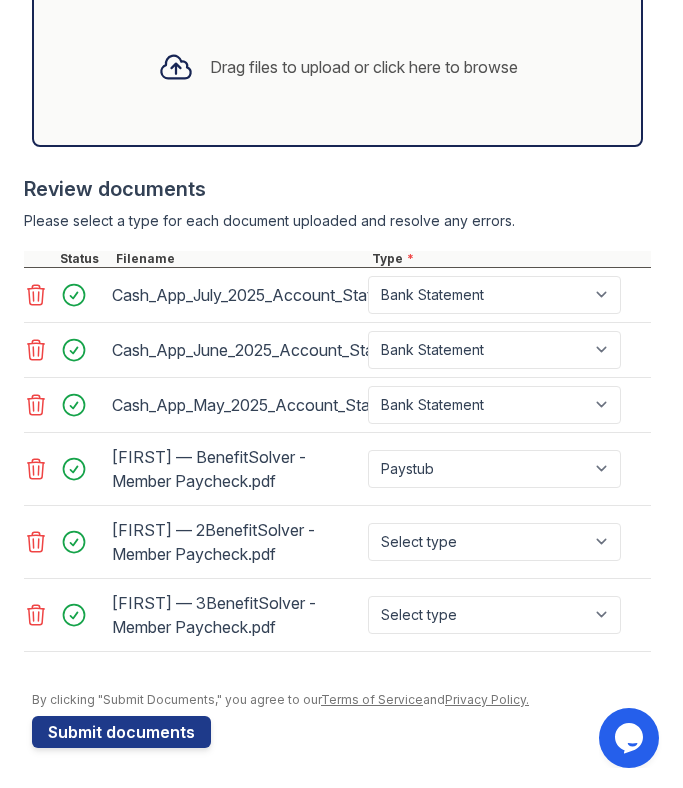 click on "Drag files to upload or click here to browse" at bounding box center [337, 67] 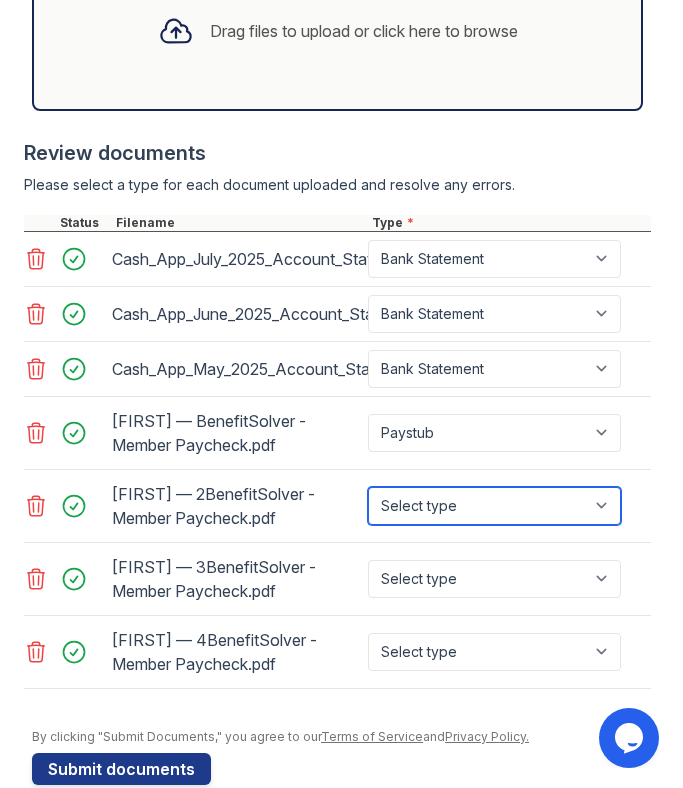 click on "Select type
Paystub
Bank Statement
Offer Letter
Tax Documents
Benefit Award Letter
Investment Account Statement
Other" at bounding box center [494, 506] 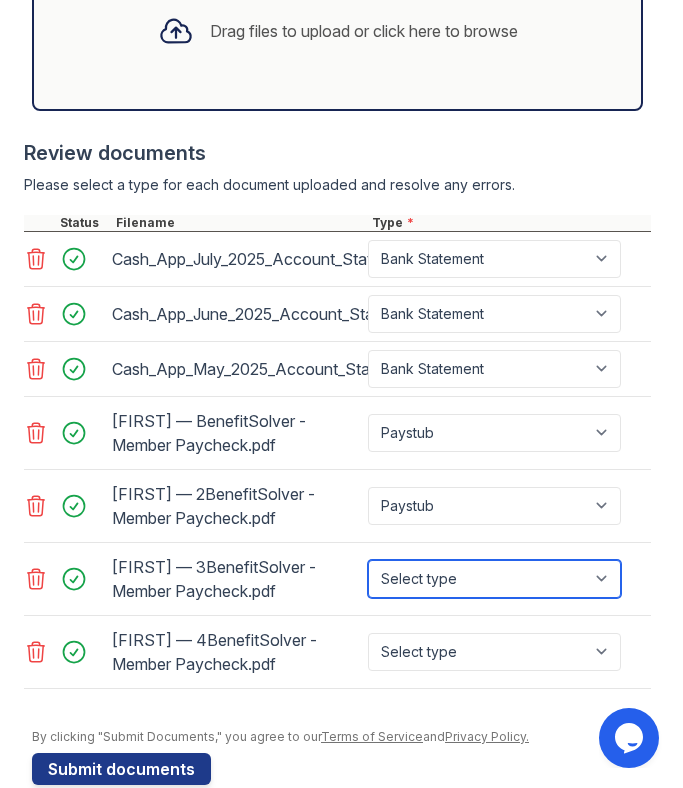 click on "Select type
Paystub
Bank Statement
Offer Letter
Tax Documents
Benefit Award Letter
Investment Account Statement
Other" at bounding box center (494, 579) 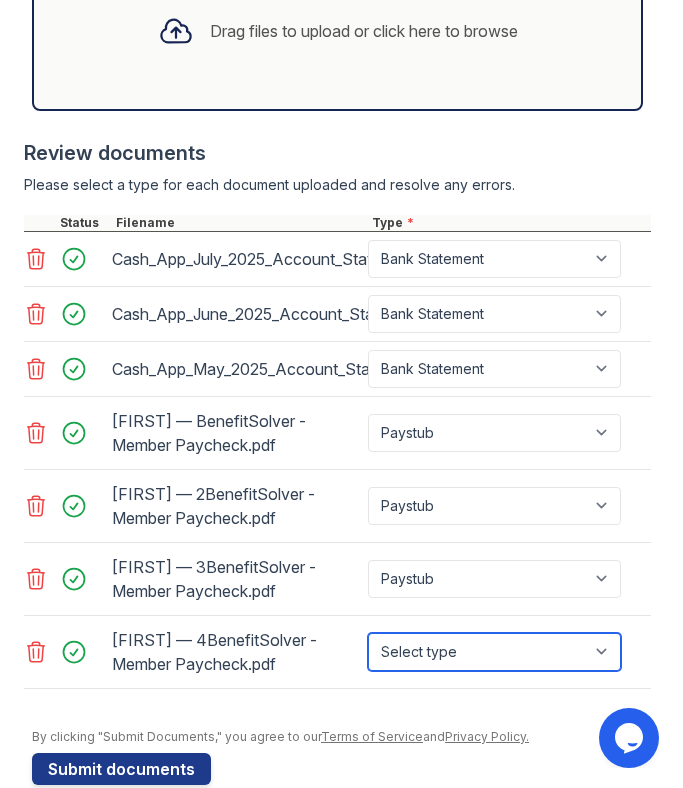 click on "Select type
Paystub
Bank Statement
Offer Letter
Tax Documents
Benefit Award Letter
Investment Account Statement
Other" at bounding box center (494, 652) 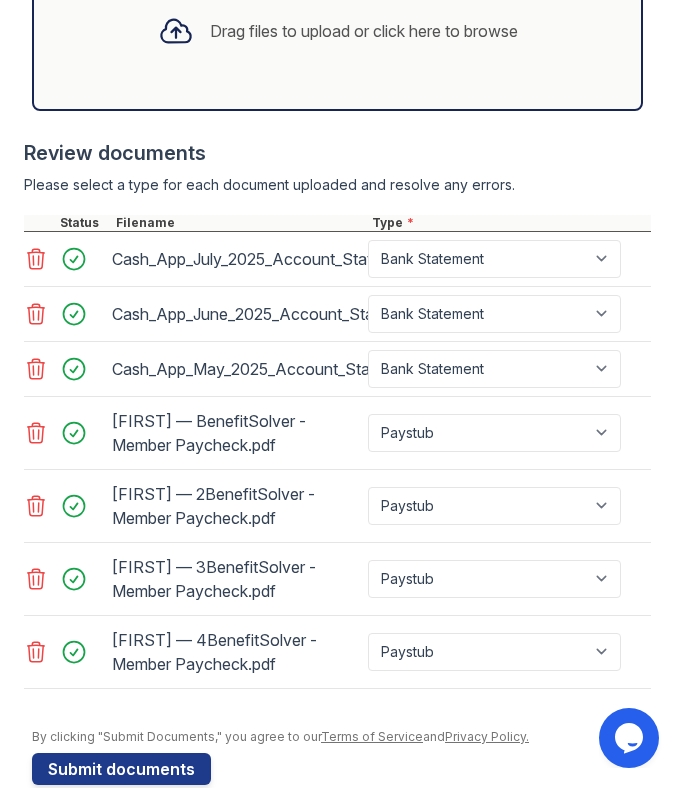 click at bounding box center [337, 129] 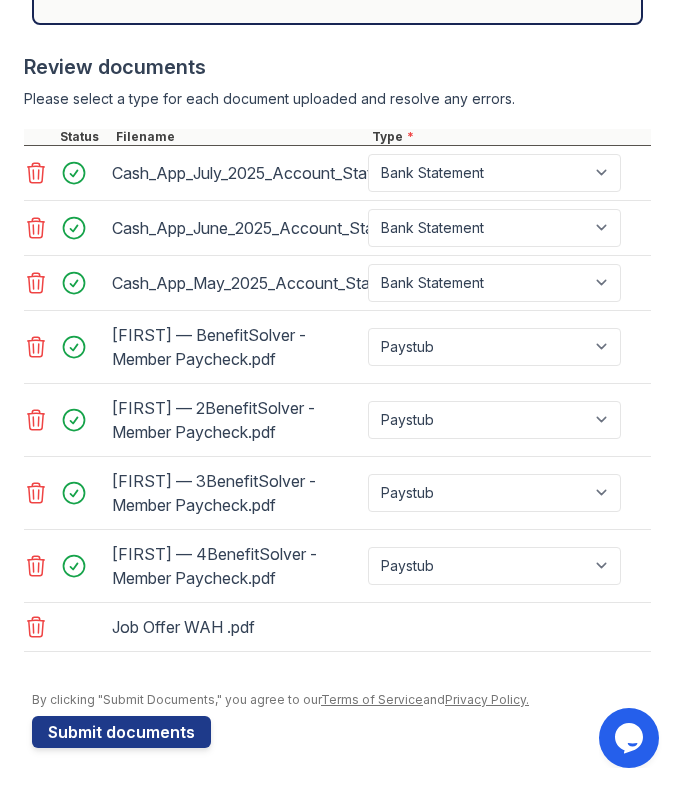 scroll, scrollTop: 1485, scrollLeft: 0, axis: vertical 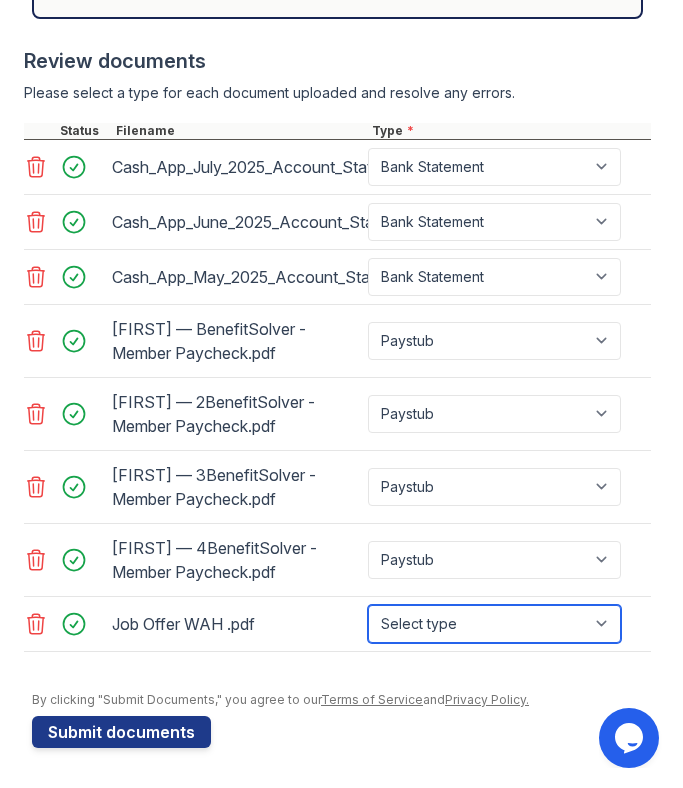 click on "Select type
Paystub
Bank Statement
Offer Letter
Tax Documents
Benefit Award Letter
Investment Account Statement
Other" at bounding box center (494, 624) 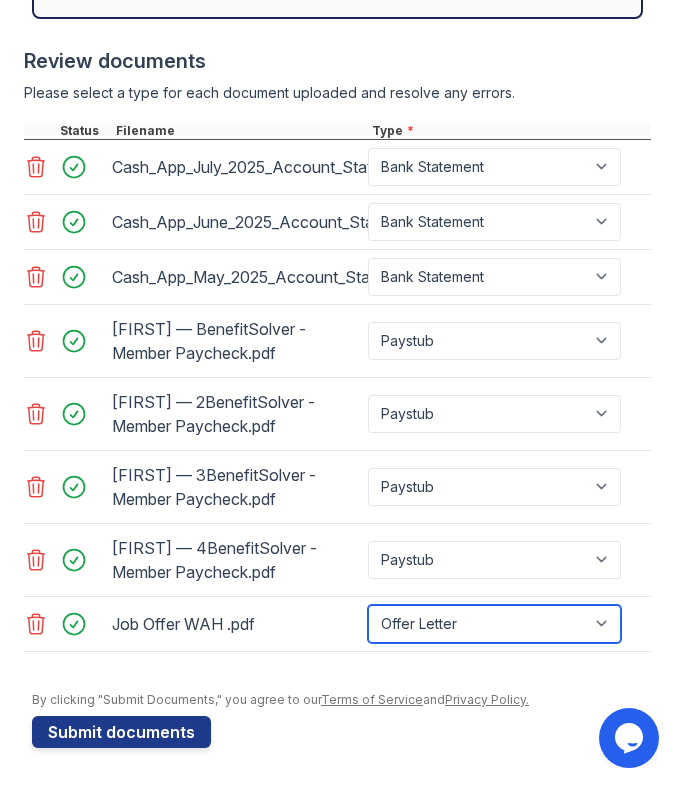 scroll, scrollTop: 1491, scrollLeft: 0, axis: vertical 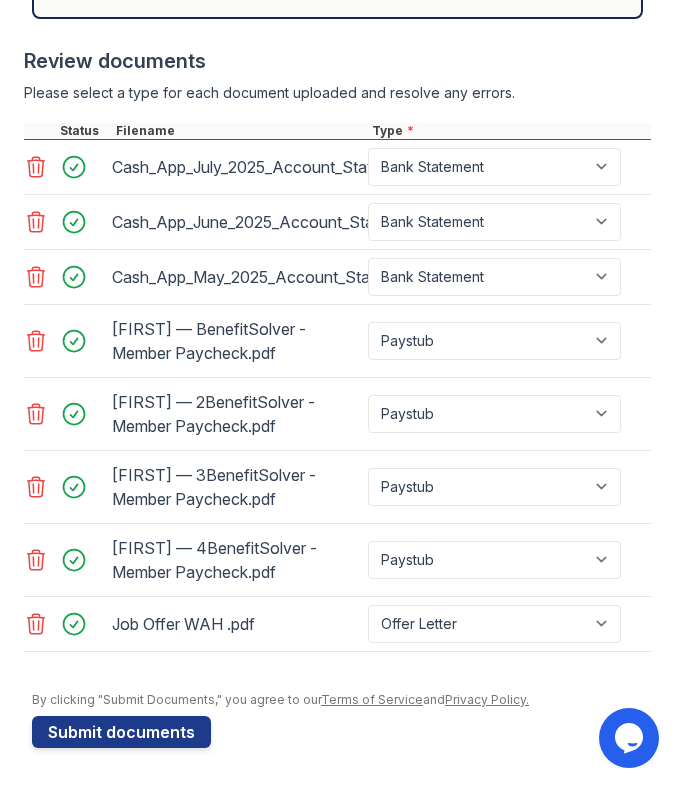 click at bounding box center [341, 682] 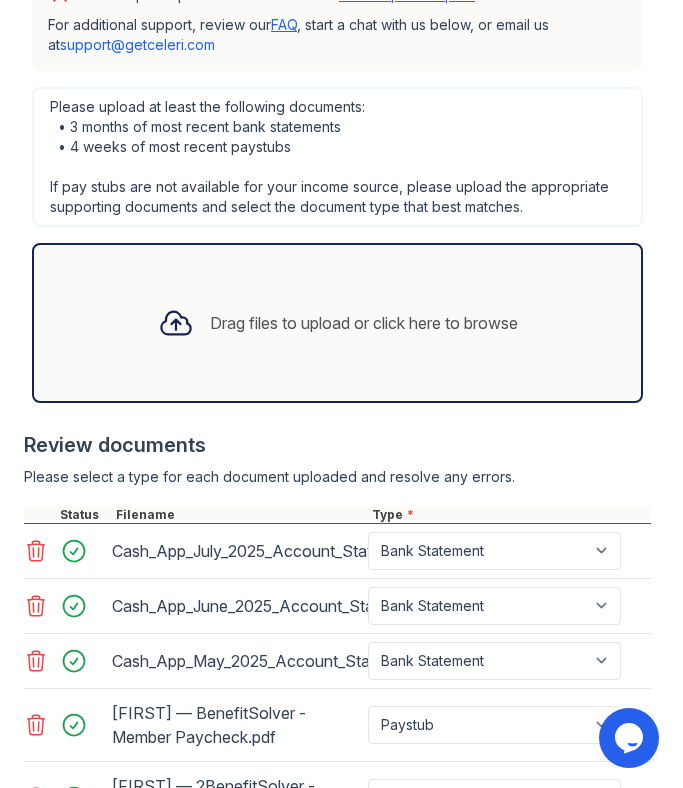 scroll, scrollTop: 1491, scrollLeft: 0, axis: vertical 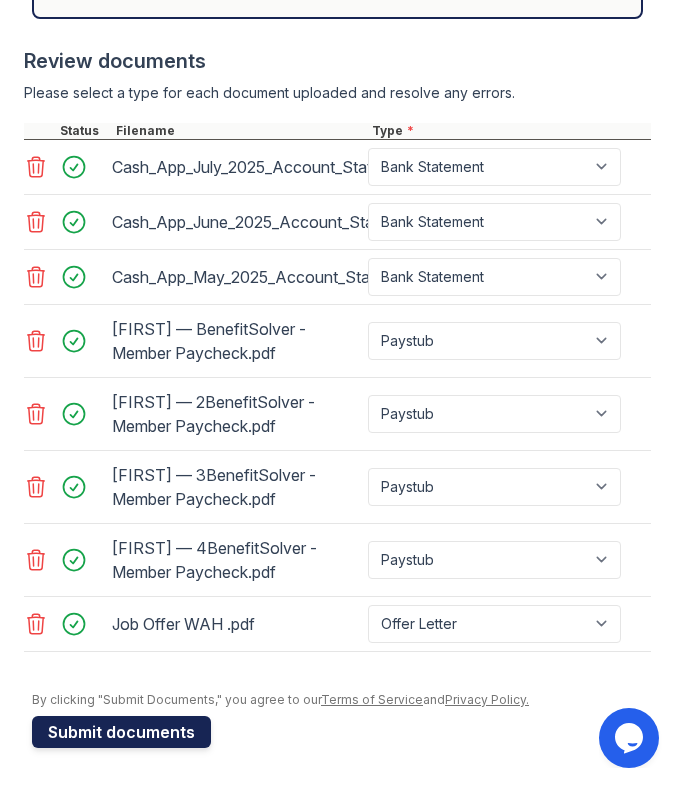 click on "Submit documents" at bounding box center [121, 732] 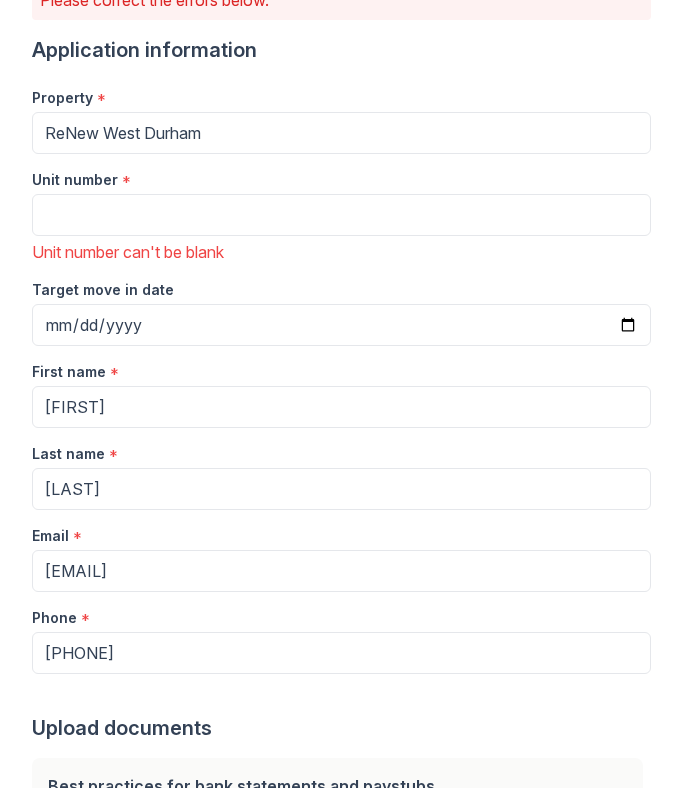 scroll, scrollTop: 202, scrollLeft: 0, axis: vertical 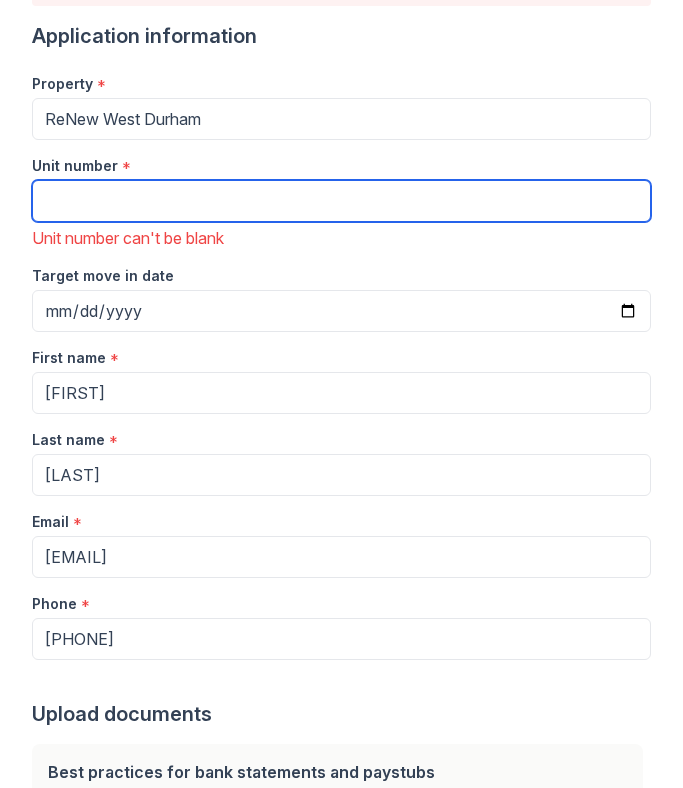 click on "Unit number" at bounding box center (341, 201) 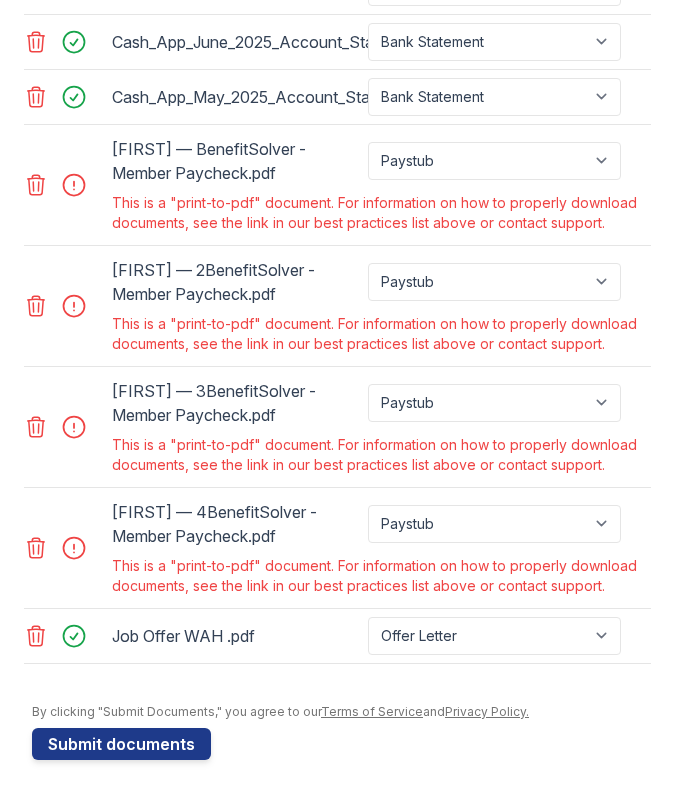 scroll, scrollTop: 1721, scrollLeft: 0, axis: vertical 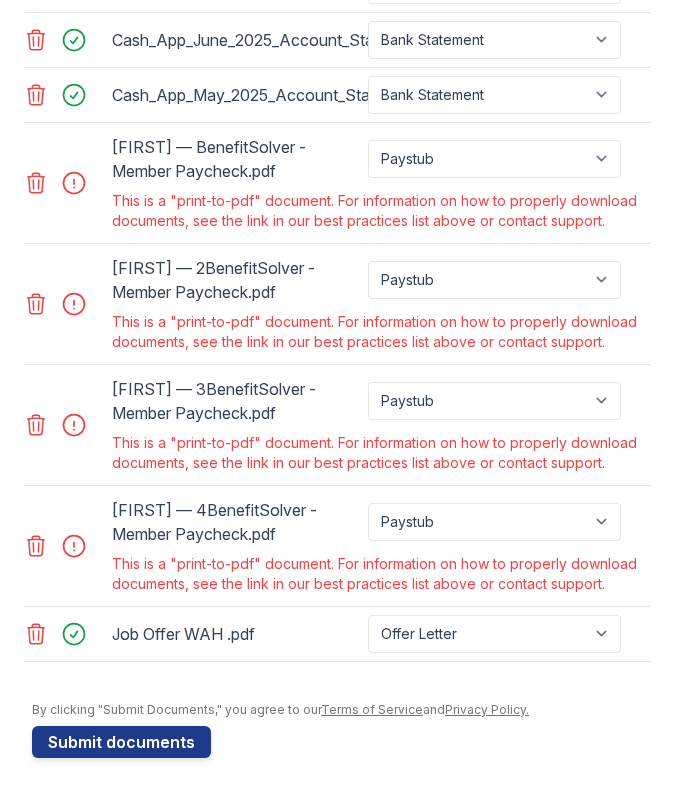 click at bounding box center [80, 183] 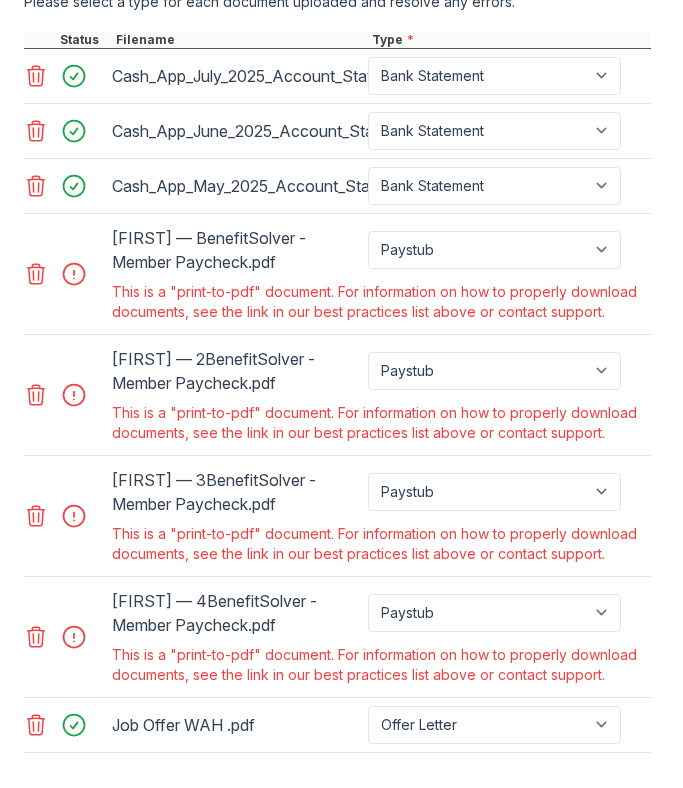 scroll, scrollTop: 1615, scrollLeft: 0, axis: vertical 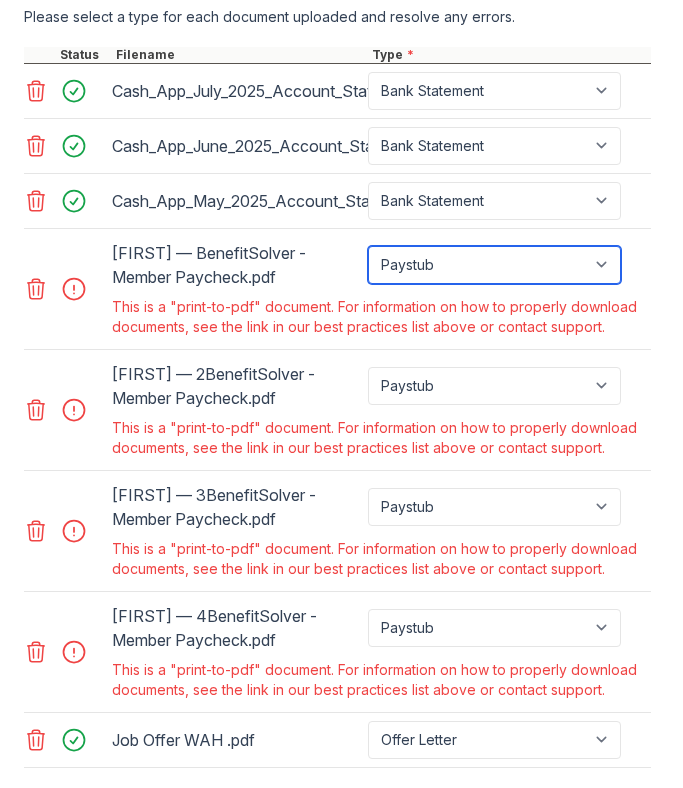click on "Paystub
Bank Statement
Offer Letter
Tax Documents
Benefit Award Letter
Investment Account Statement
Other" at bounding box center [494, 265] 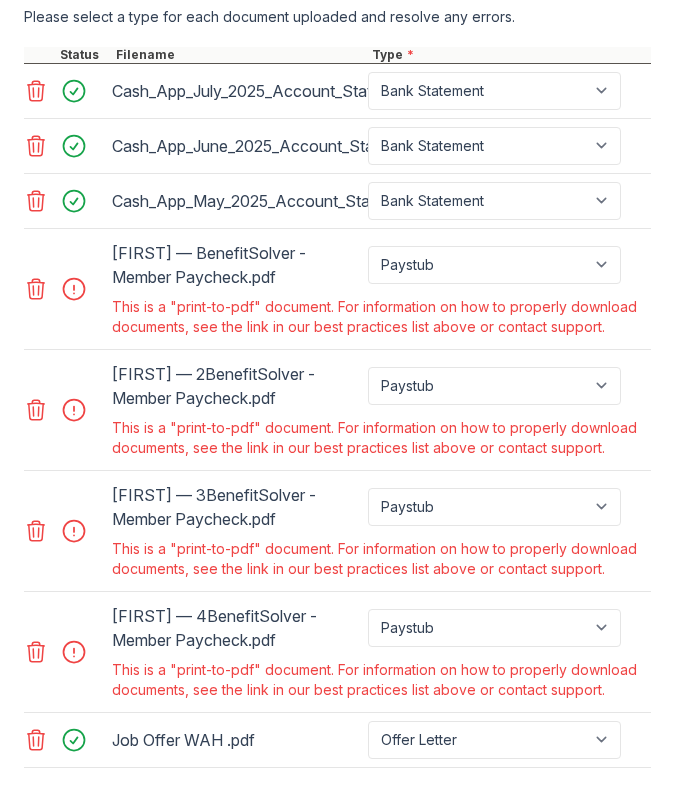 click on "Paystub
Bank Statement
Offer Letter
Tax Documents
Benefit Award Letter
Investment Account Statement
Other" at bounding box center (496, 265) 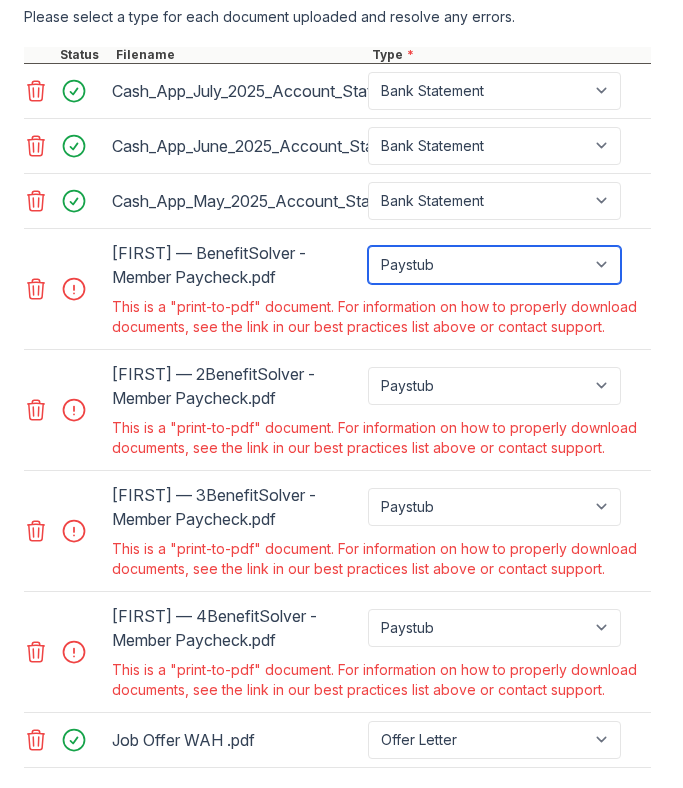click on "Paystub
Bank Statement
Offer Letter
Tax Documents
Benefit Award Letter
Investment Account Statement
Other" at bounding box center (494, 265) 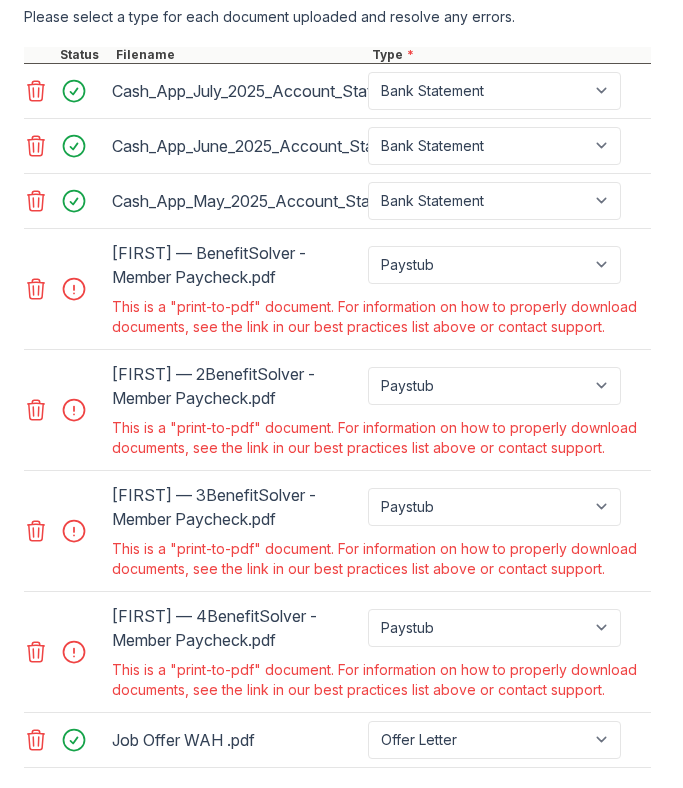 click 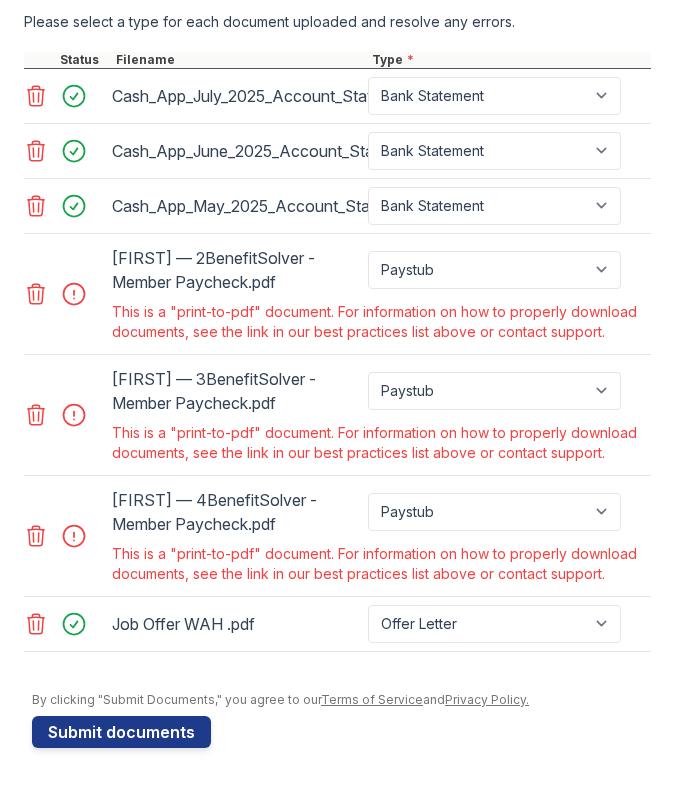 click 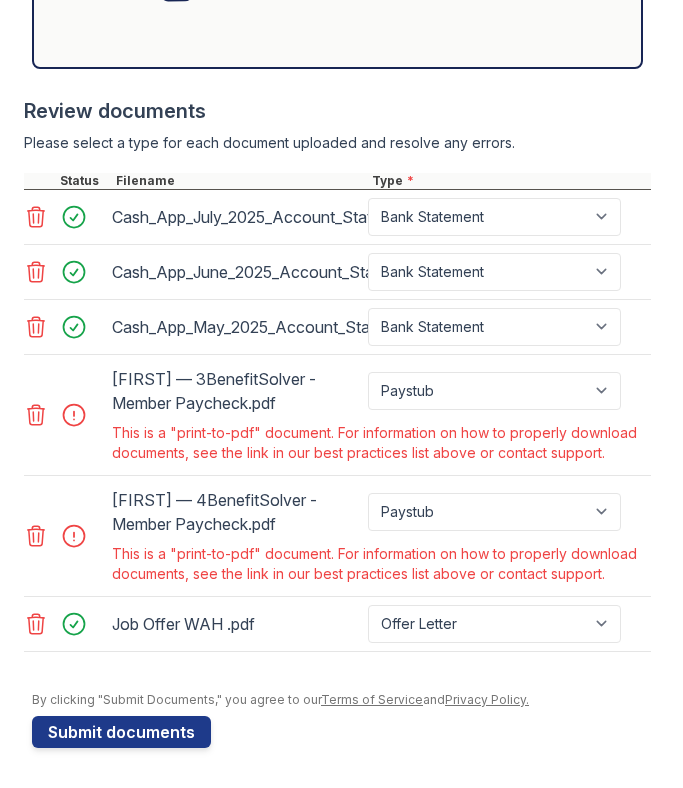 scroll, scrollTop: 1565, scrollLeft: 0, axis: vertical 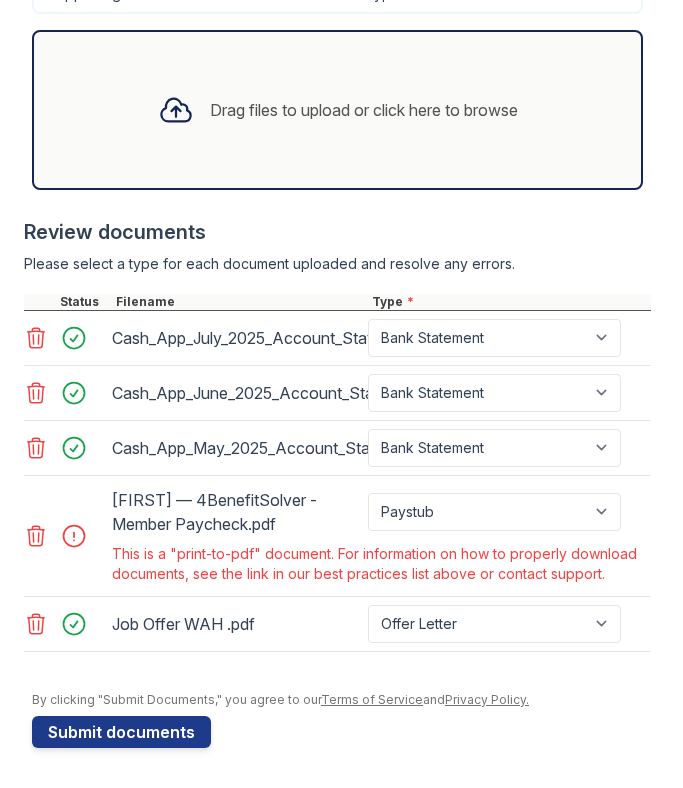 click 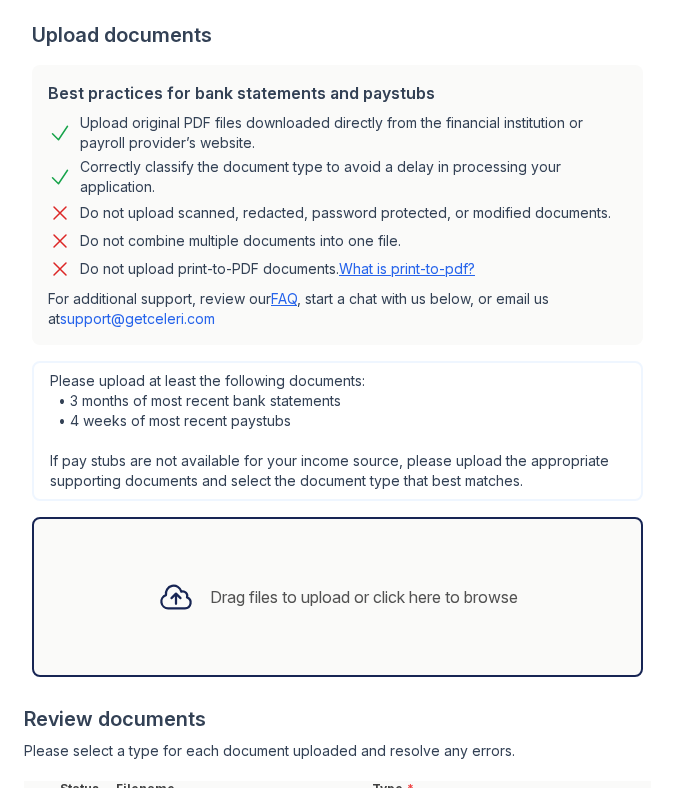 scroll, scrollTop: 905, scrollLeft: 0, axis: vertical 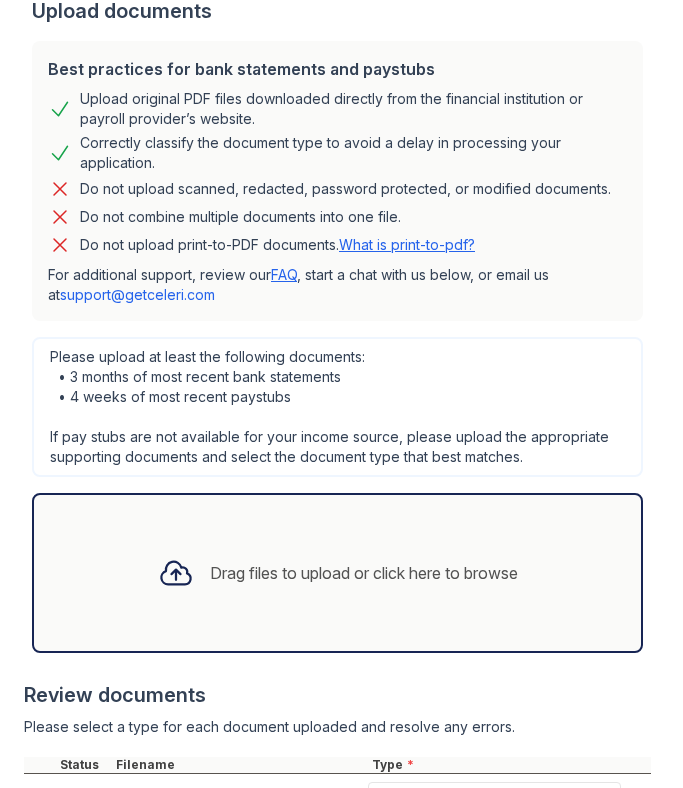 click 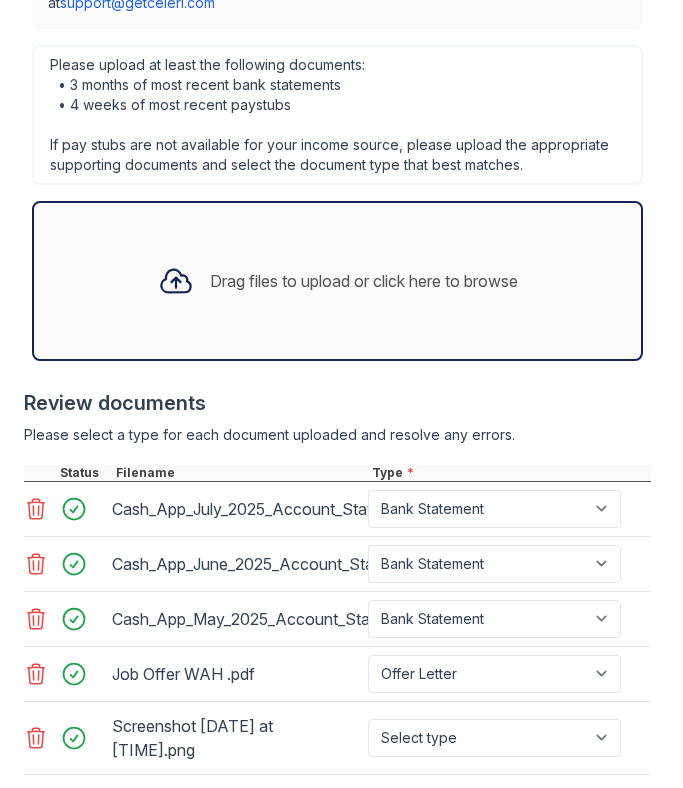 scroll, scrollTop: 1356, scrollLeft: 0, axis: vertical 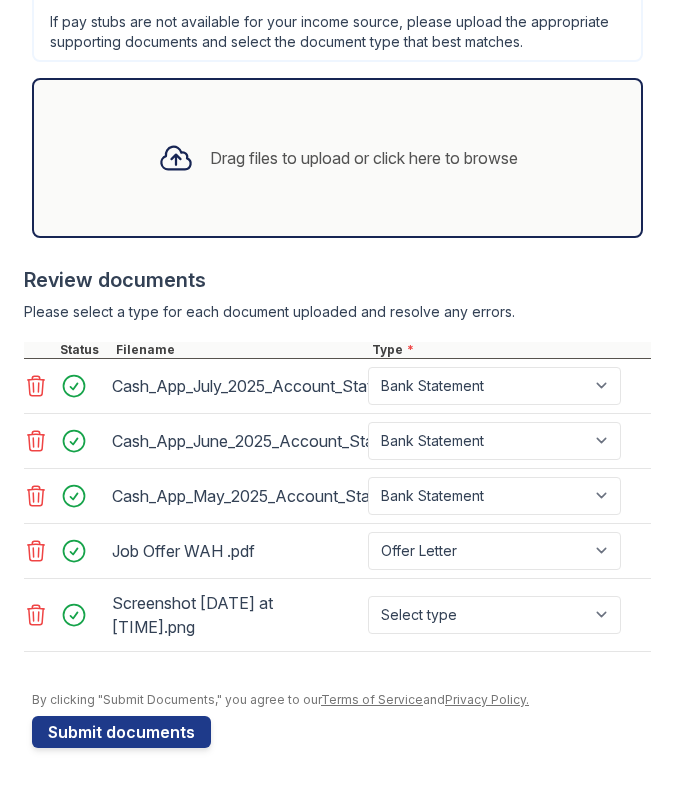click 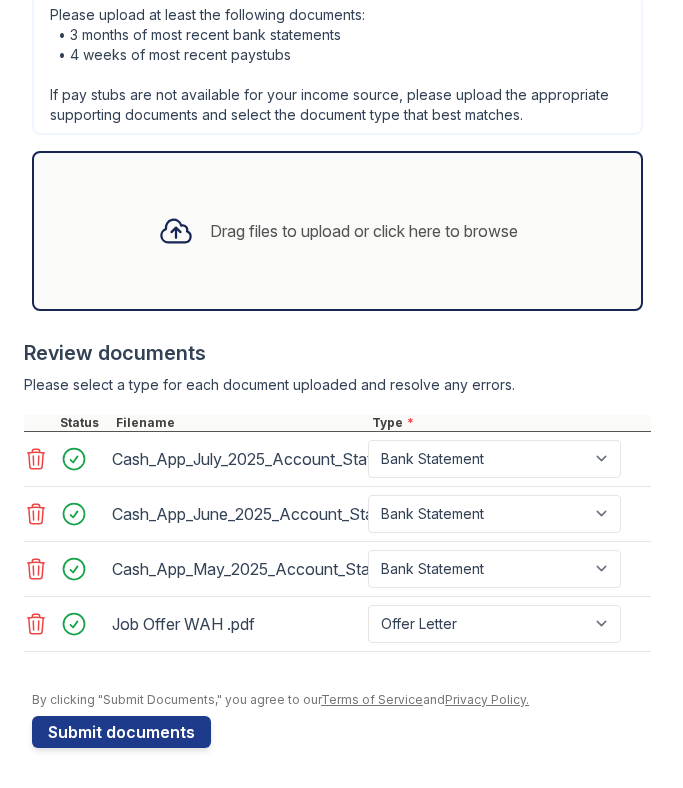 click on "Drag files to upload or click here to browse" at bounding box center [338, 231] 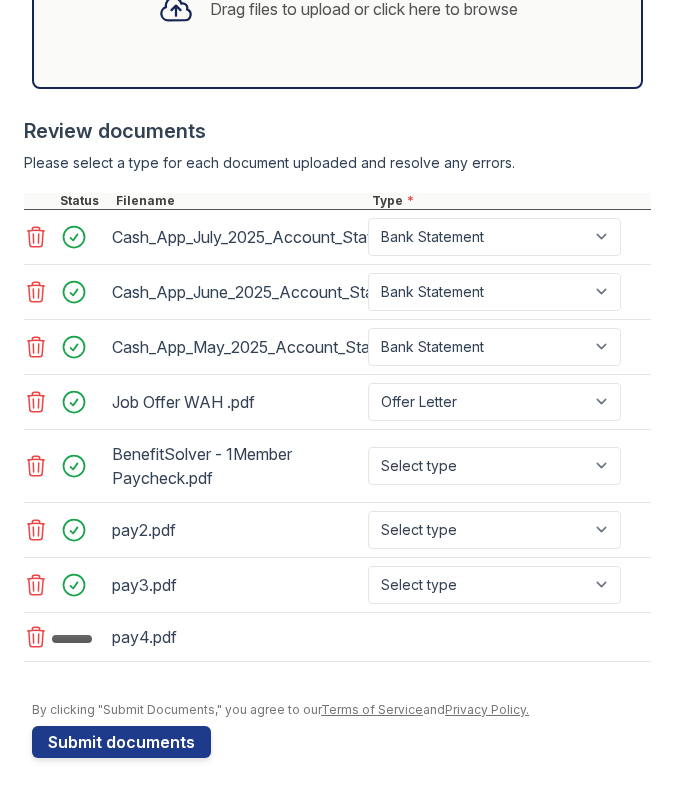 scroll, scrollTop: 1521, scrollLeft: 0, axis: vertical 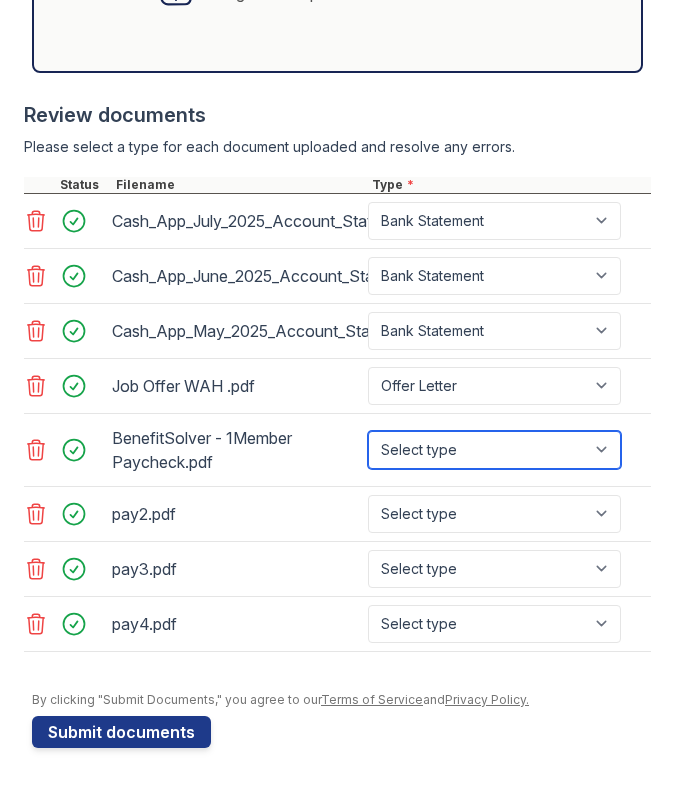 click on "Select type
Paystub
Bank Statement
Offer Letter
Tax Documents
Benefit Award Letter
Investment Account Statement
Other" at bounding box center [494, 450] 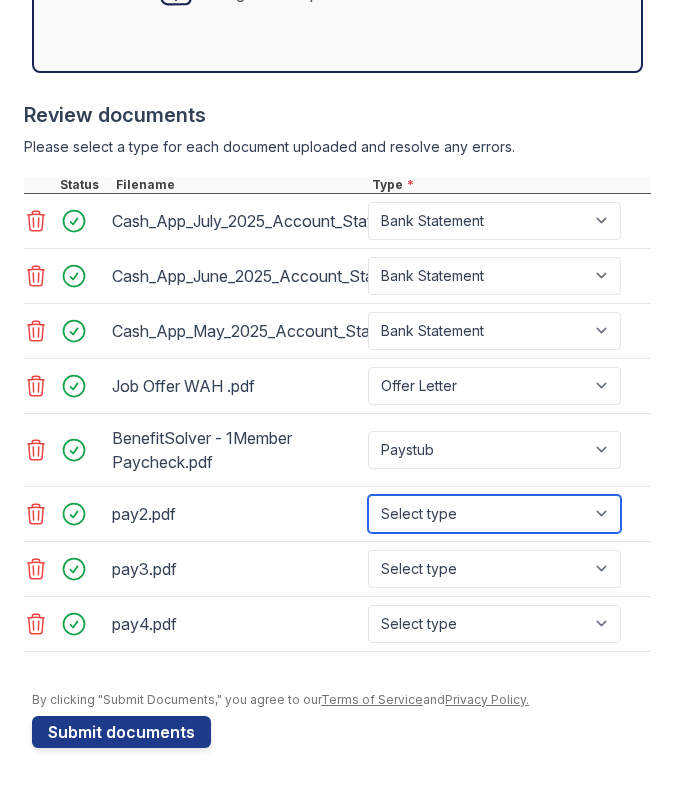 click on "Select type
Paystub
Bank Statement
Offer Letter
Tax Documents
Benefit Award Letter
Investment Account Statement
Other" at bounding box center [494, 514] 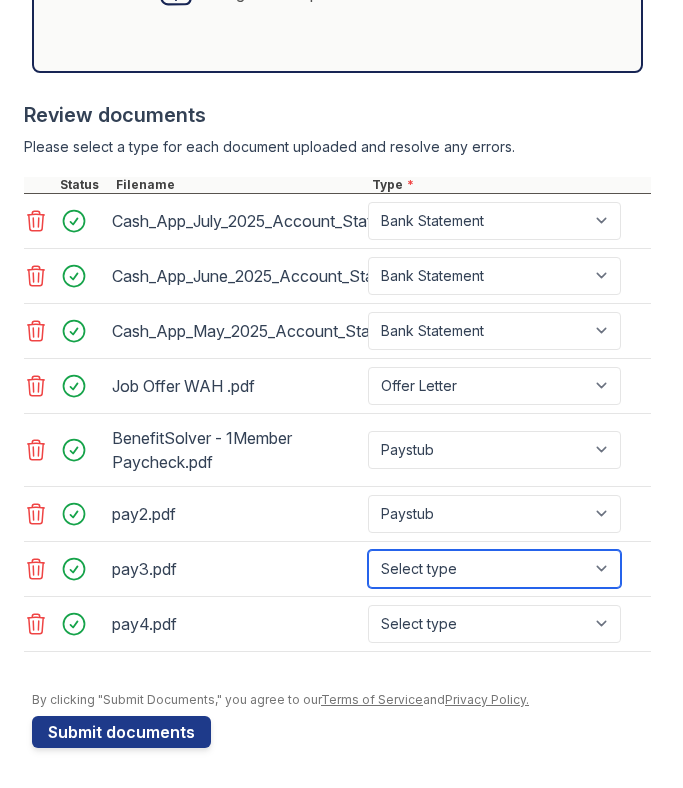 drag, startPoint x: 460, startPoint y: 510, endPoint x: 460, endPoint y: 564, distance: 54 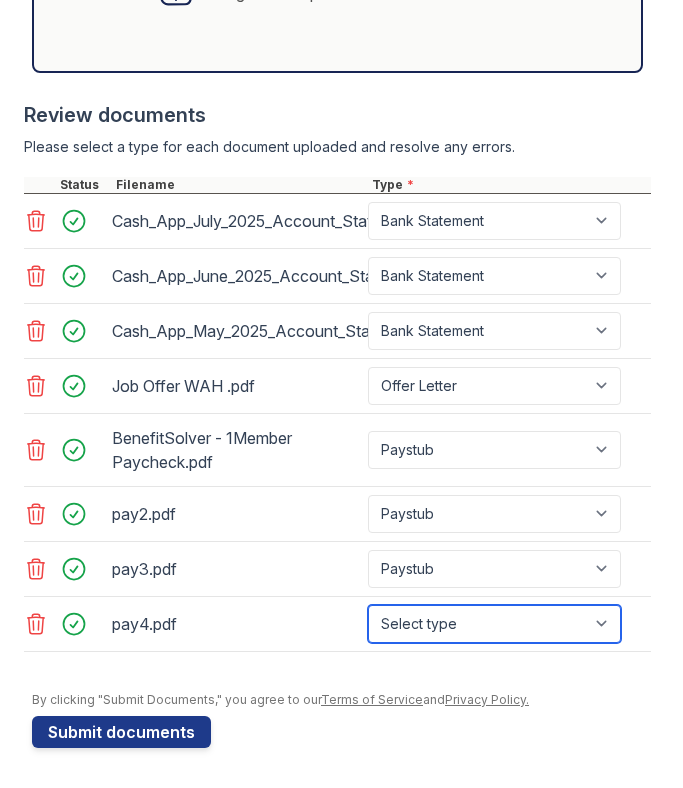 click on "Select type
Paystub
Bank Statement
Offer Letter
Tax Documents
Benefit Award Letter
Investment Account Statement
Other" at bounding box center (494, 624) 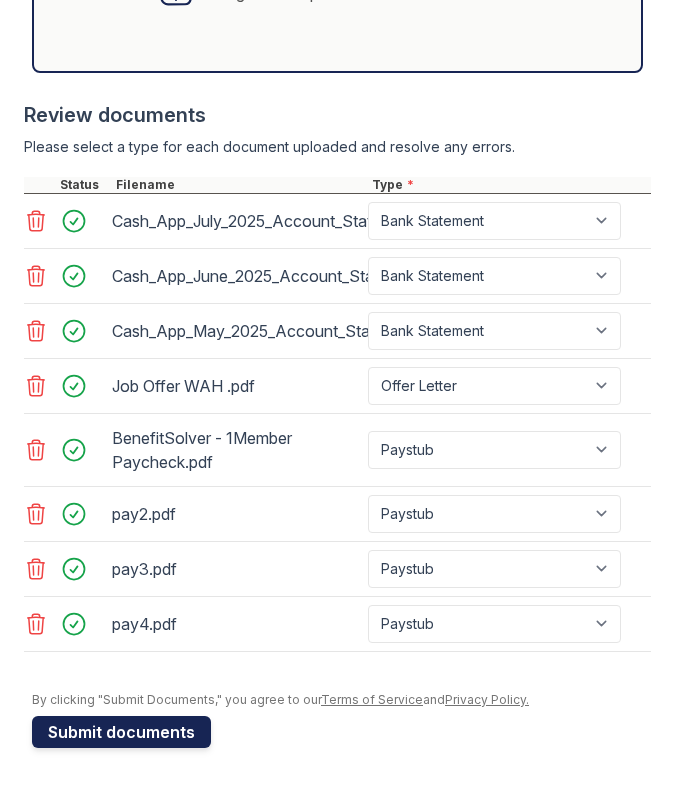click on "Submit documents" at bounding box center [121, 732] 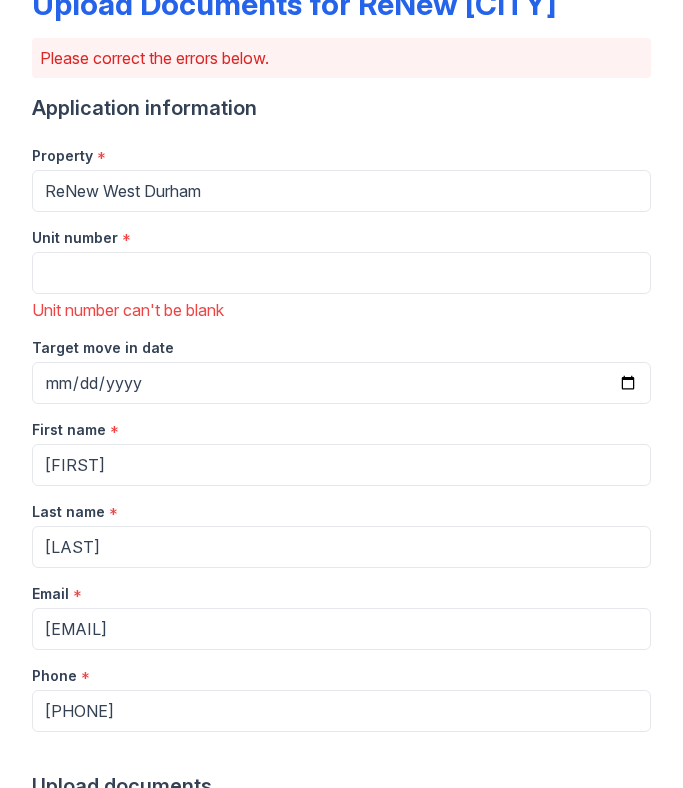 scroll, scrollTop: 102, scrollLeft: 0, axis: vertical 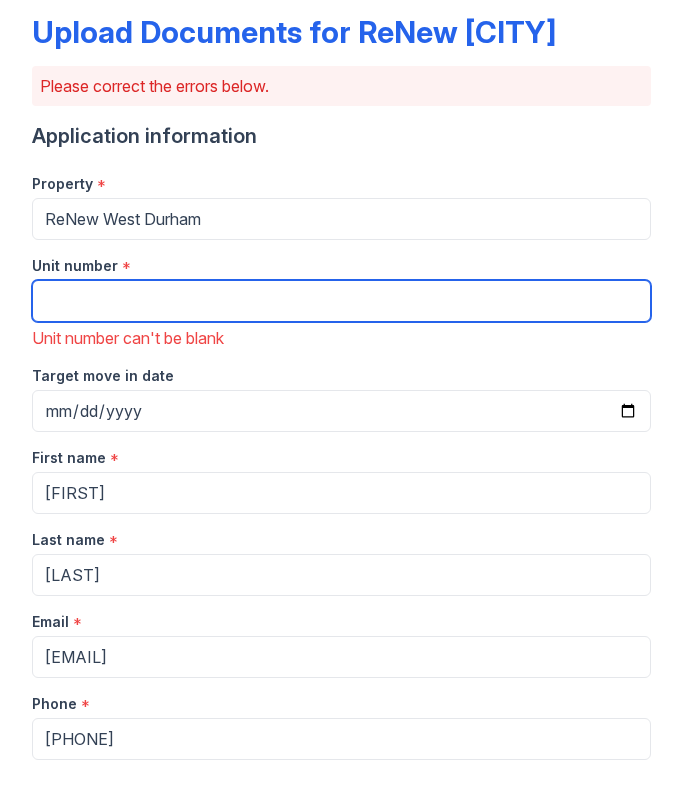 click on "Unit number" at bounding box center [341, 301] 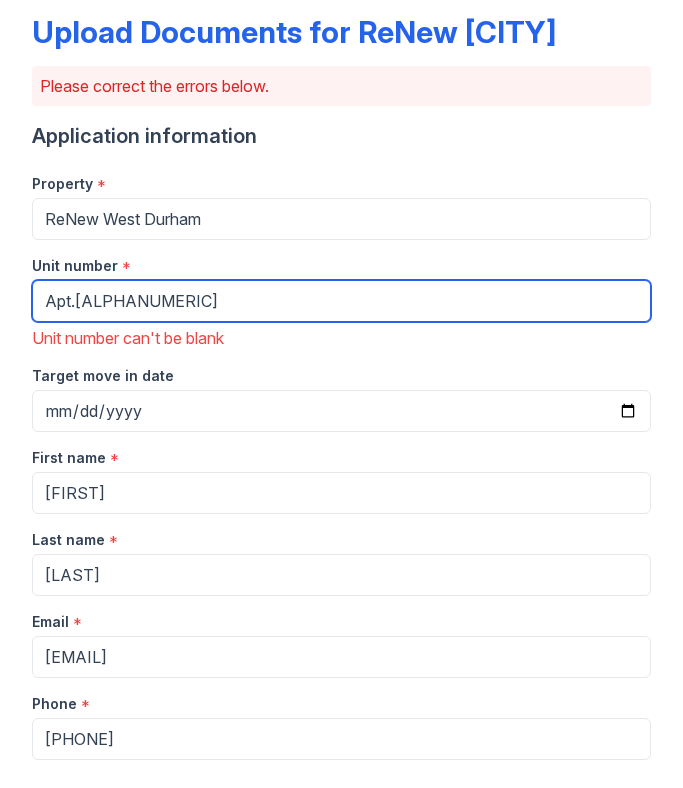 type on "Apt.E-8" 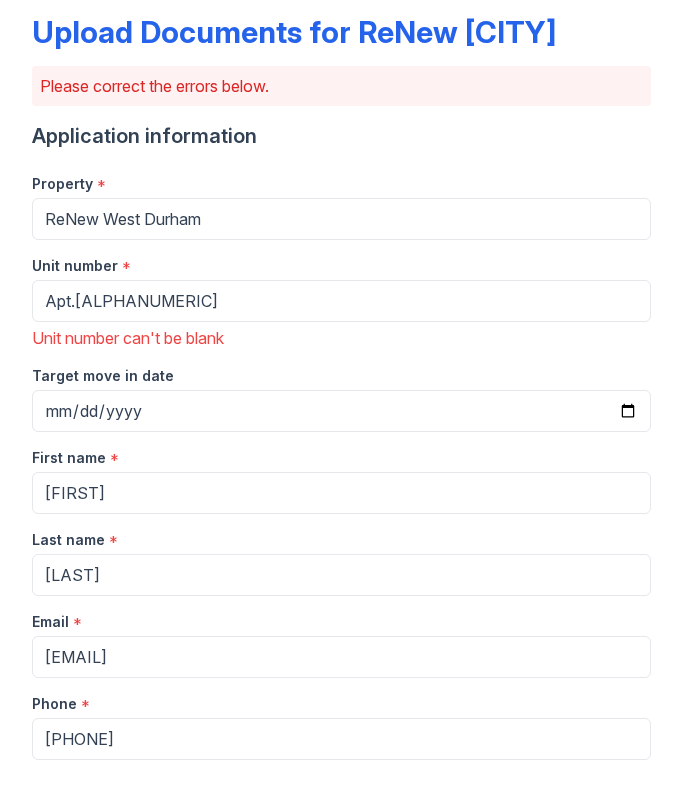 click on "Unit number can't be blank" at bounding box center [341, 338] 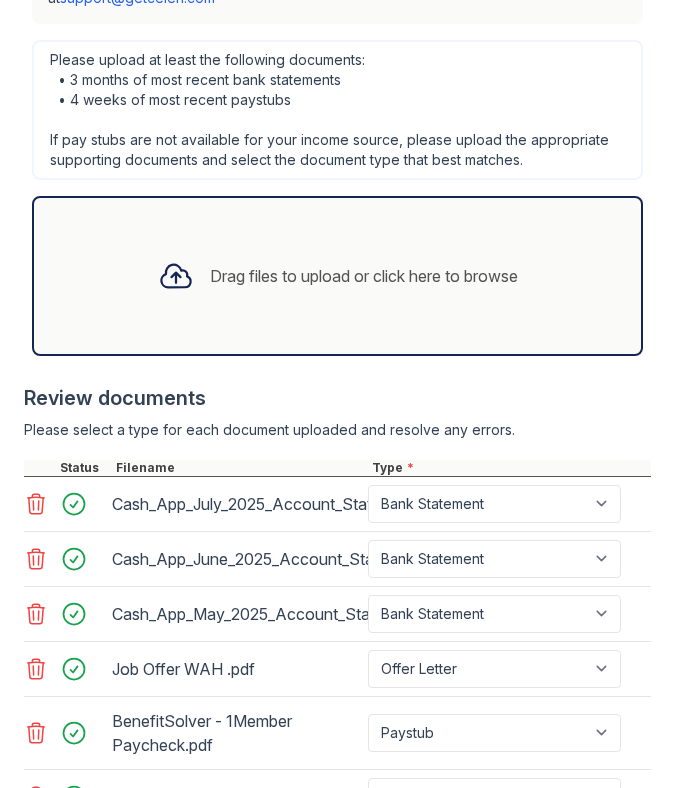 scroll, scrollTop: 1521, scrollLeft: 0, axis: vertical 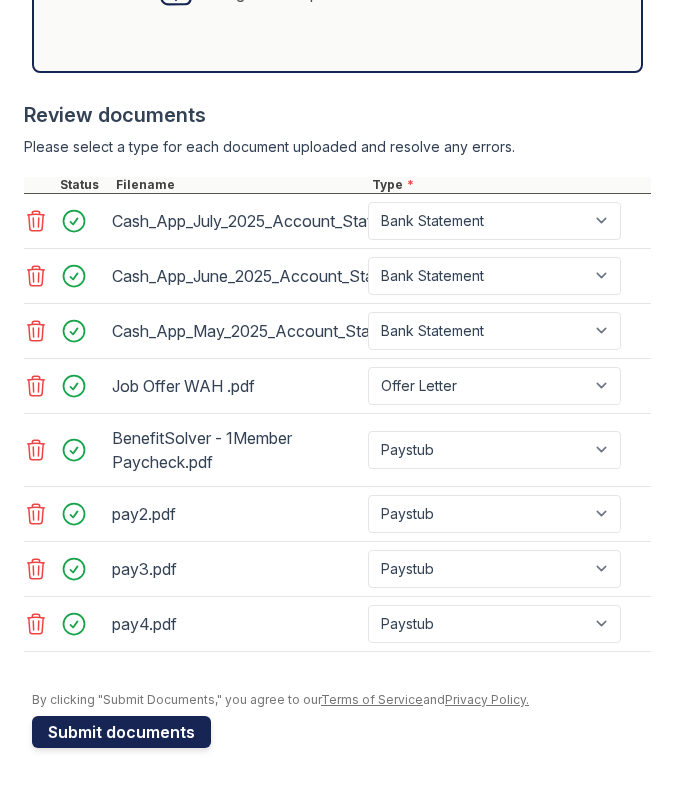 click on "Submit documents" at bounding box center (121, 732) 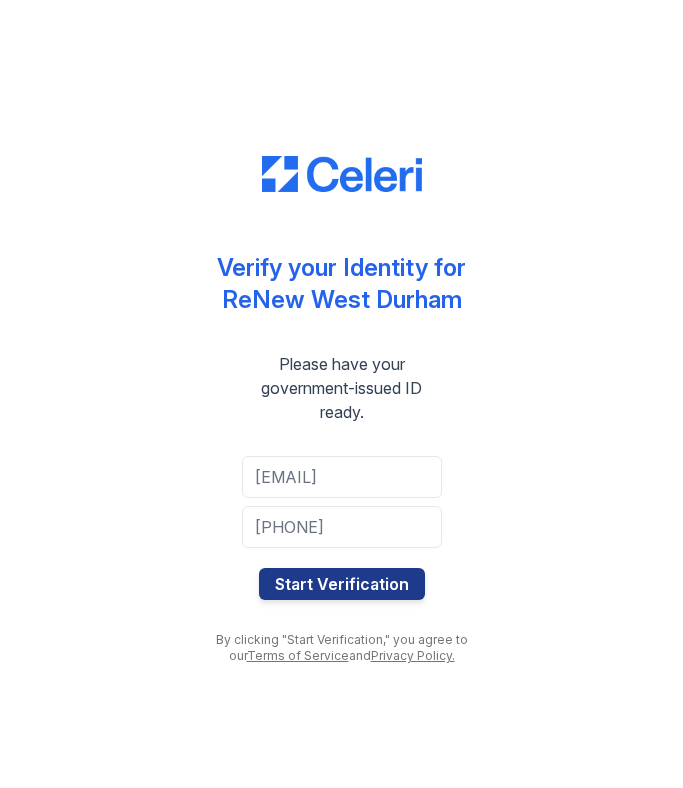 scroll, scrollTop: 0, scrollLeft: 0, axis: both 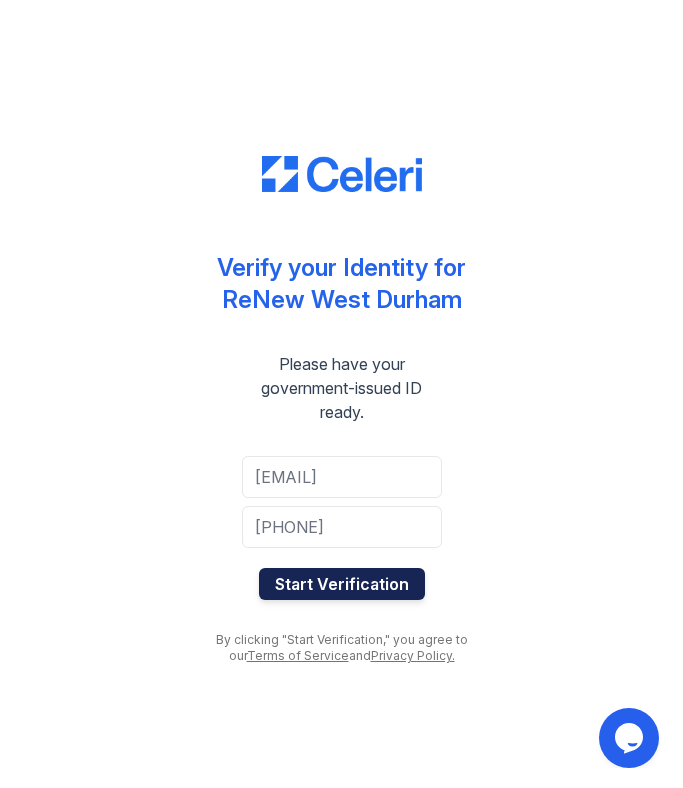 click on "Start Verification" at bounding box center [342, 584] 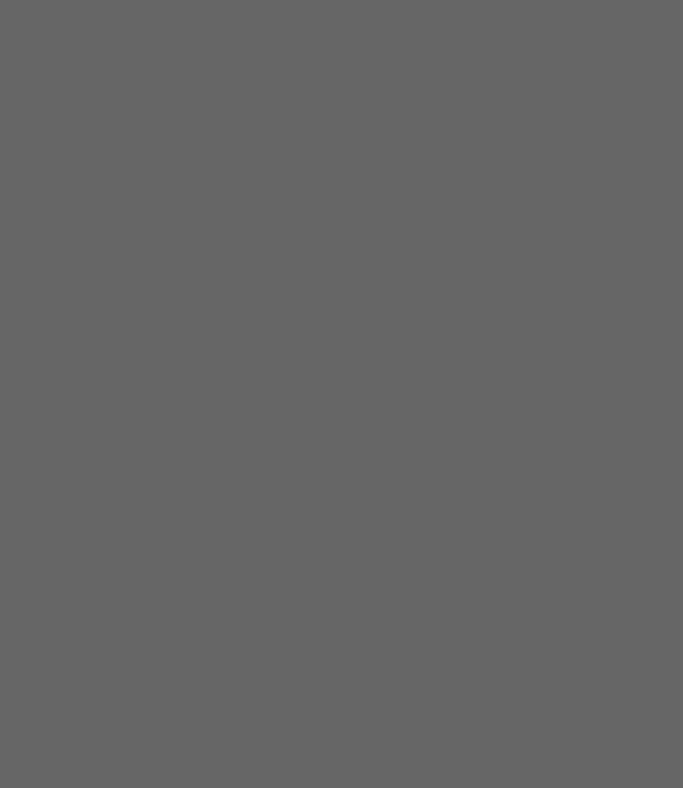 scroll, scrollTop: 0, scrollLeft: 0, axis: both 